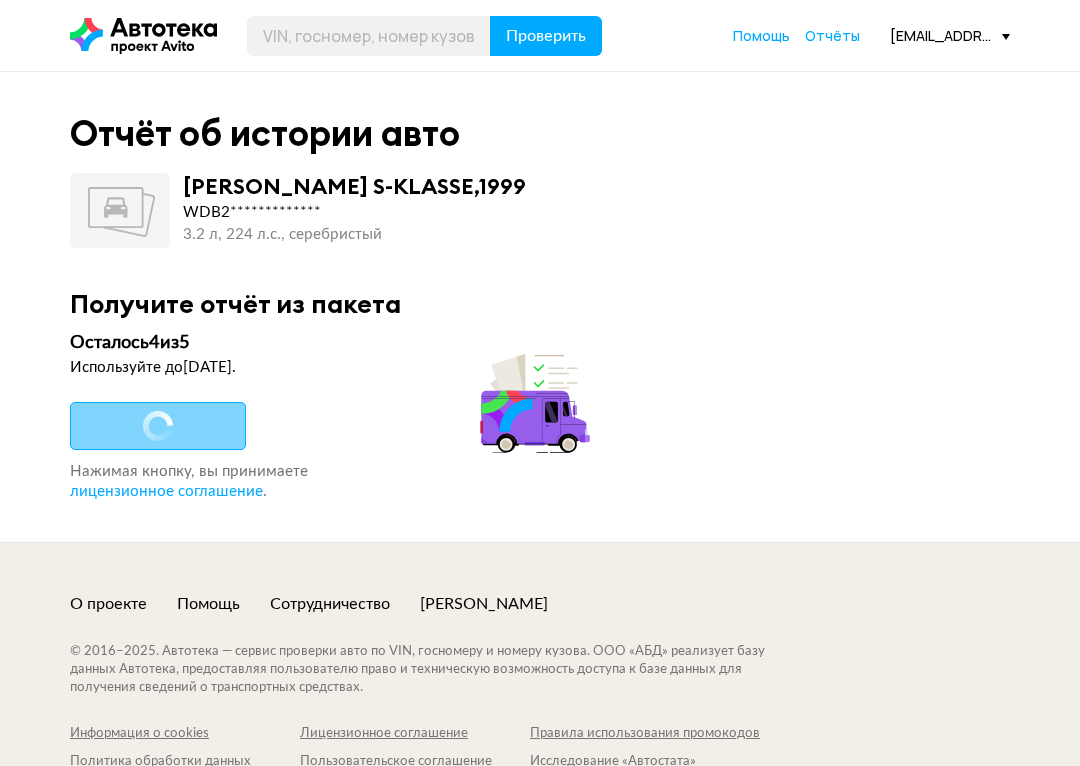 scroll, scrollTop: 0, scrollLeft: 0, axis: both 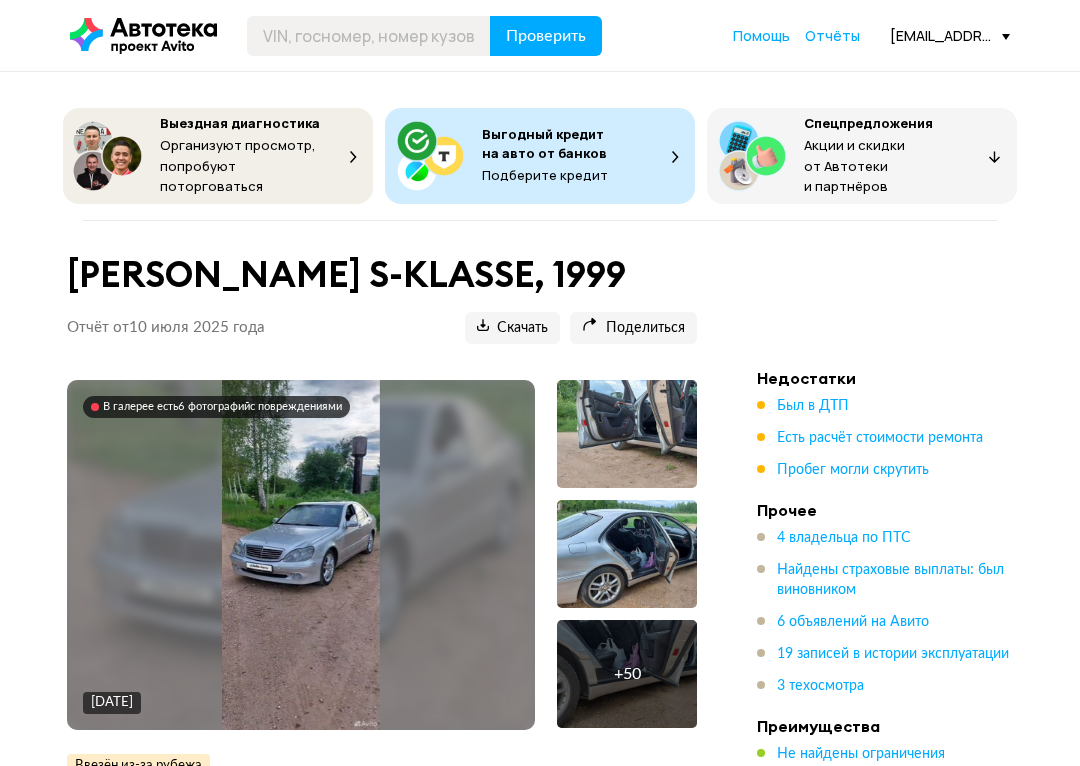 click on "Был в ДТП" at bounding box center [813, 406] 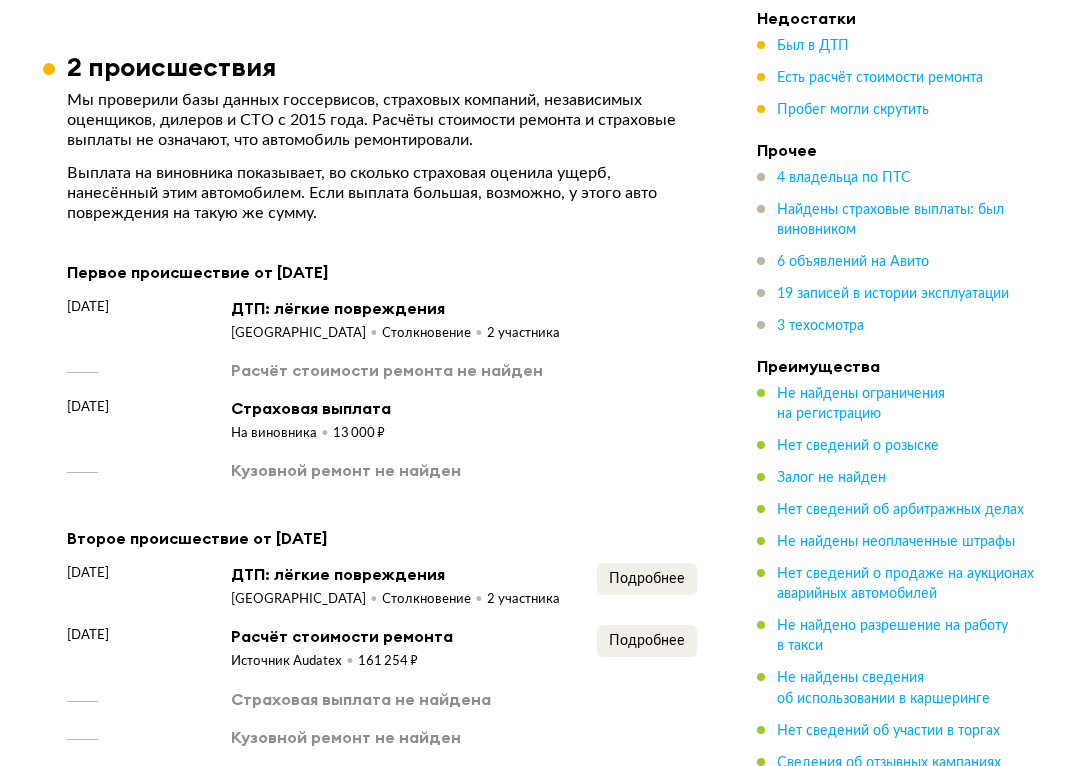 scroll, scrollTop: 3483, scrollLeft: 0, axis: vertical 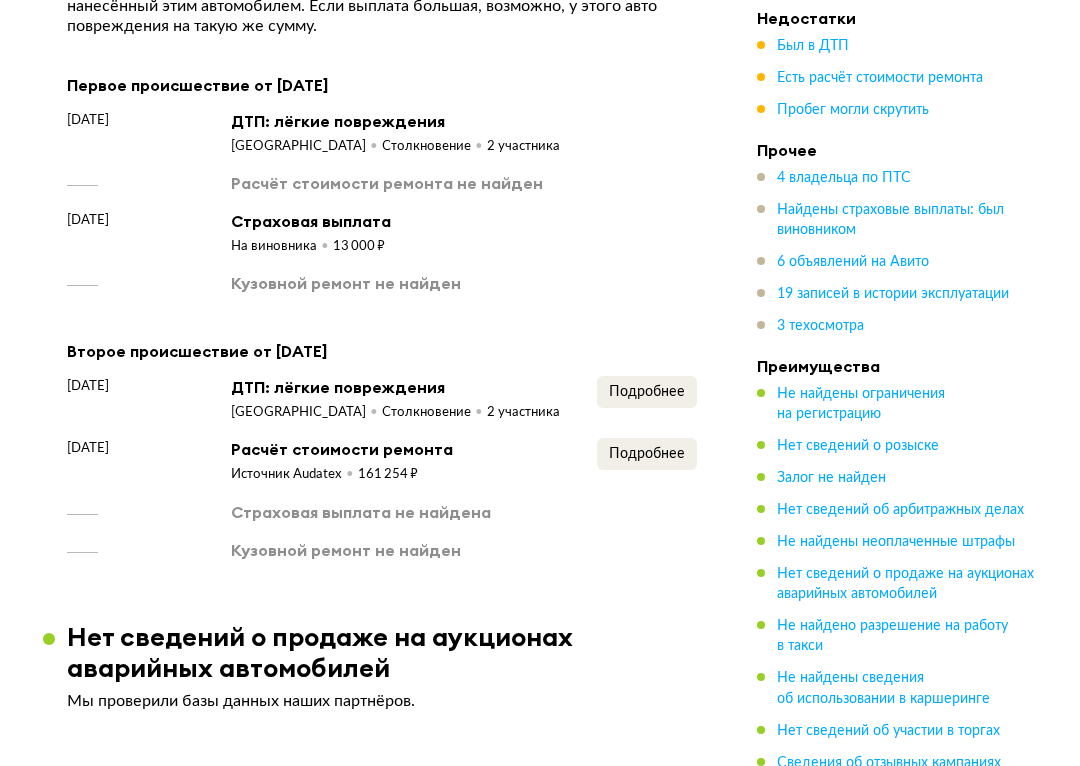 click on "Подробнее" at bounding box center (647, 454) 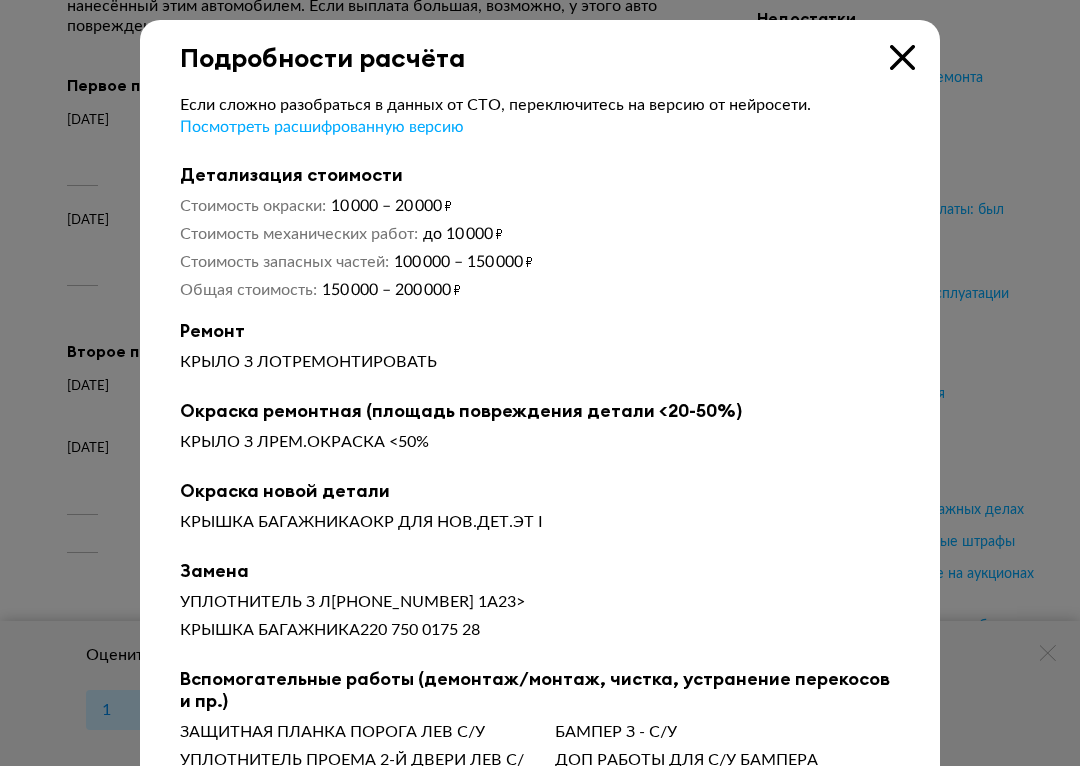 scroll, scrollTop: 0, scrollLeft: 0, axis: both 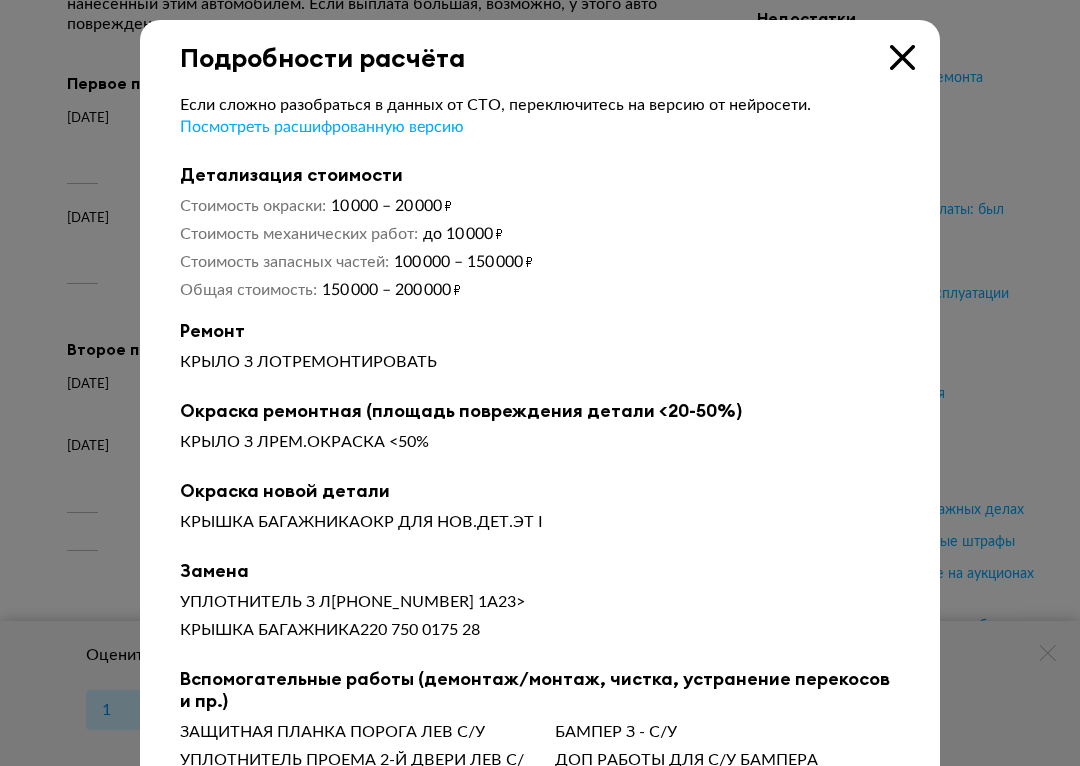 click on "Подробности расчёта" at bounding box center (540, 46) 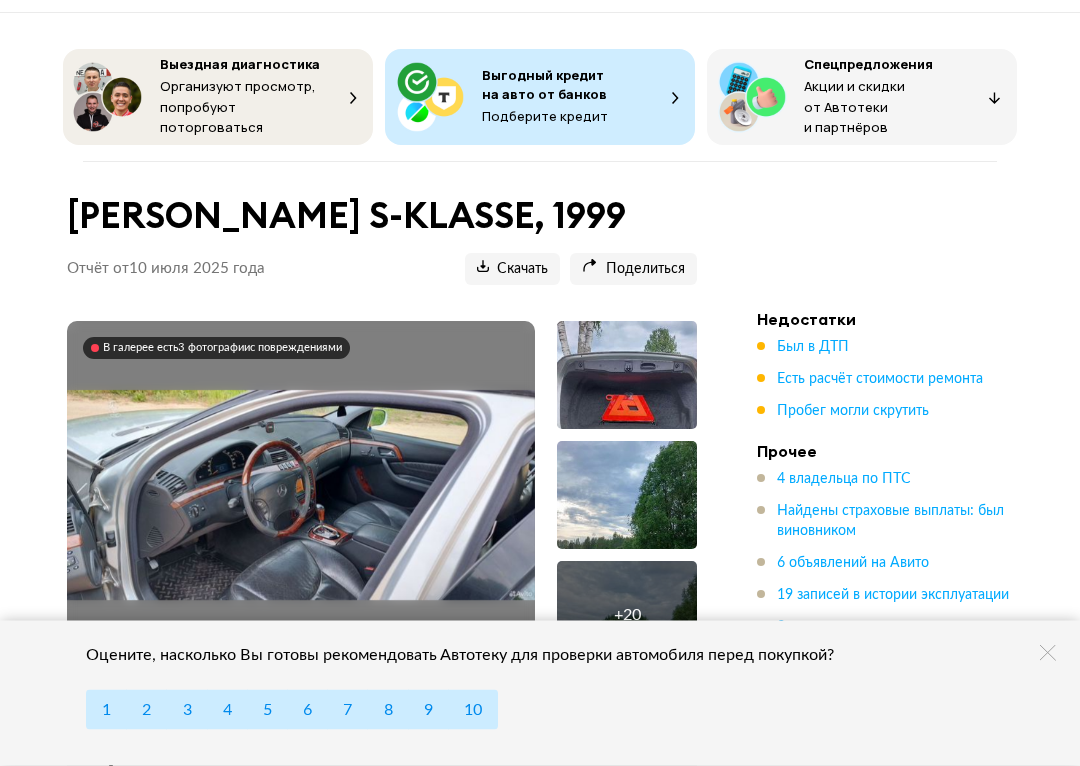 scroll, scrollTop: 62, scrollLeft: 0, axis: vertical 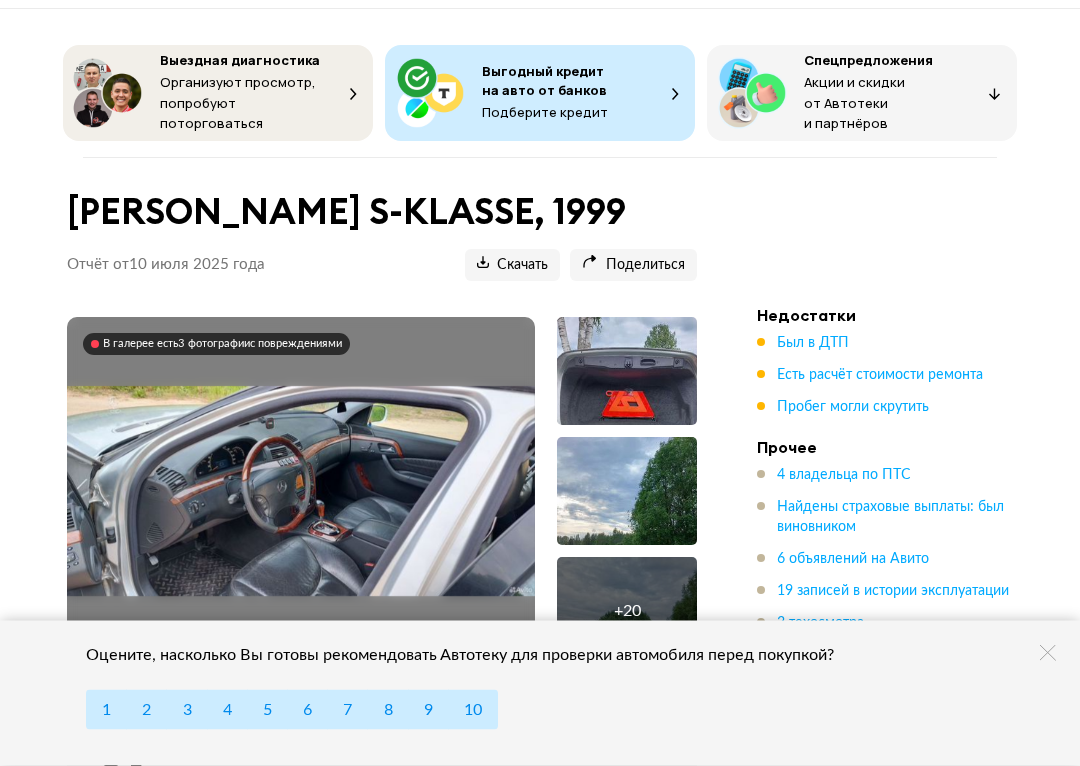 click on "Пробег могли скрутить" at bounding box center (853, 408) 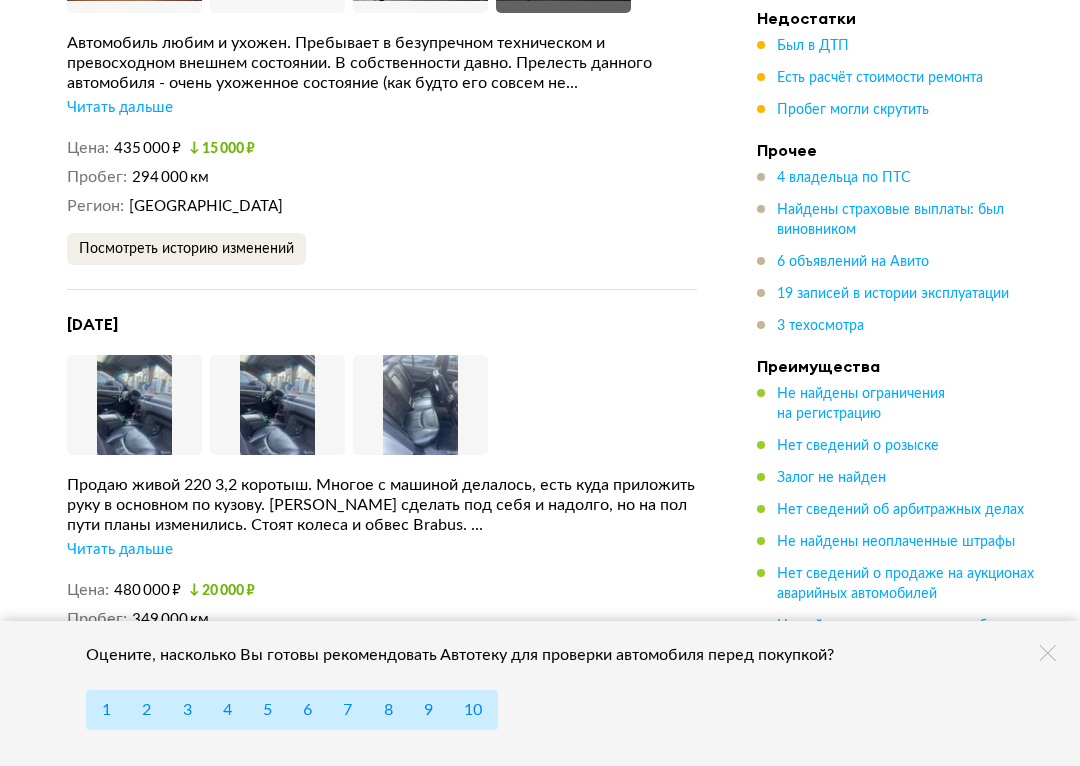 scroll, scrollTop: 5449, scrollLeft: 0, axis: vertical 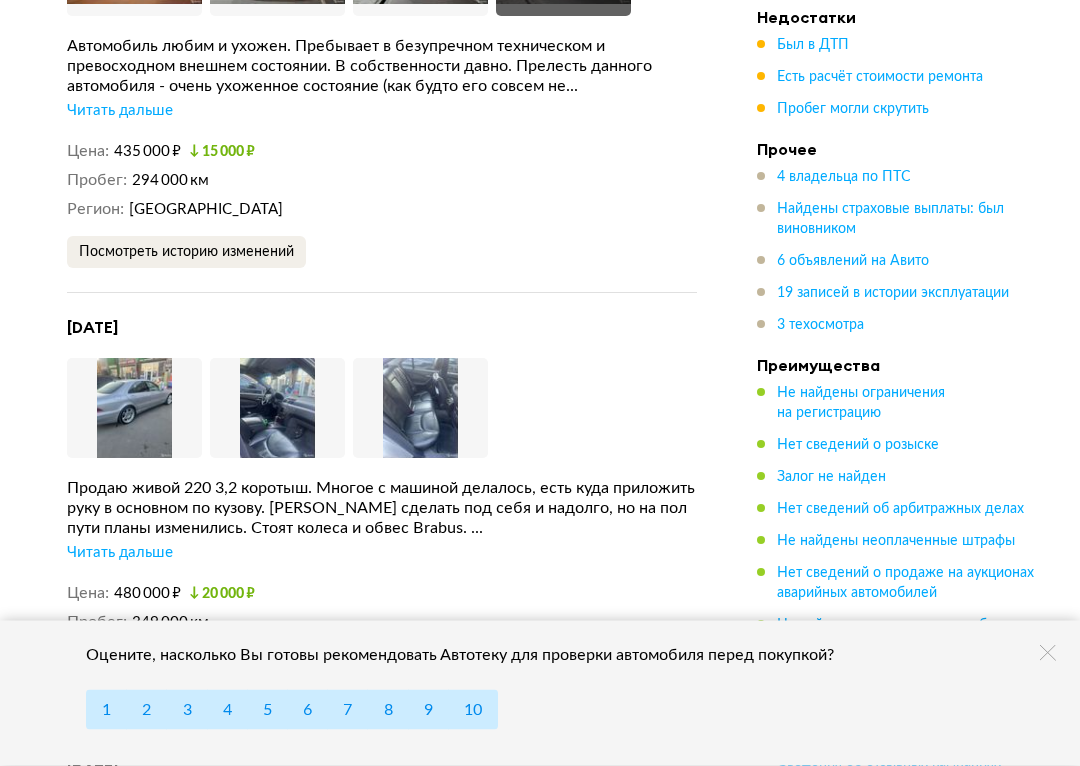 click on "Выездная диагностика Организуют просмотр, попробуют поторговаться Выгодный кредит на авто от банков Подберите кредит Спецпредложения Акции и скидки от Автотеки и партнёров Спецпредложения MERCEDES S-KLASSE, 1999 Отчёт от  10 июля 2025 года Ccылка на отчёт скопирована Скачать Поделиться Ccылка на отчёт скопирована В галерее есть  3   фотографии  с повреждениями 20 июня 2025 года + 20 Ввезён из-за рубежа Рекомендация Идёт анализ данных... Когда мы получим информацию по всем пунктам, искусственный интеллект даст рекомендацию: стоит ли ехать на осмотр автомобиля. Госномер VIN" at bounding box center [540, 1476] 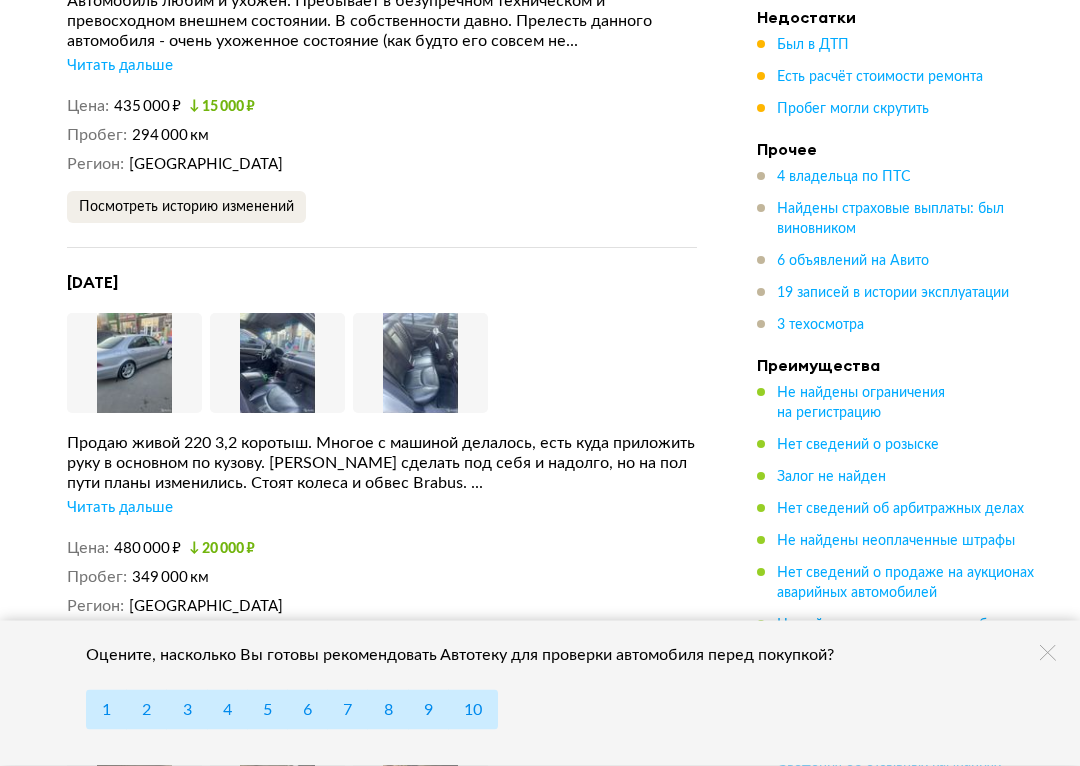 scroll, scrollTop: 5495, scrollLeft: 0, axis: vertical 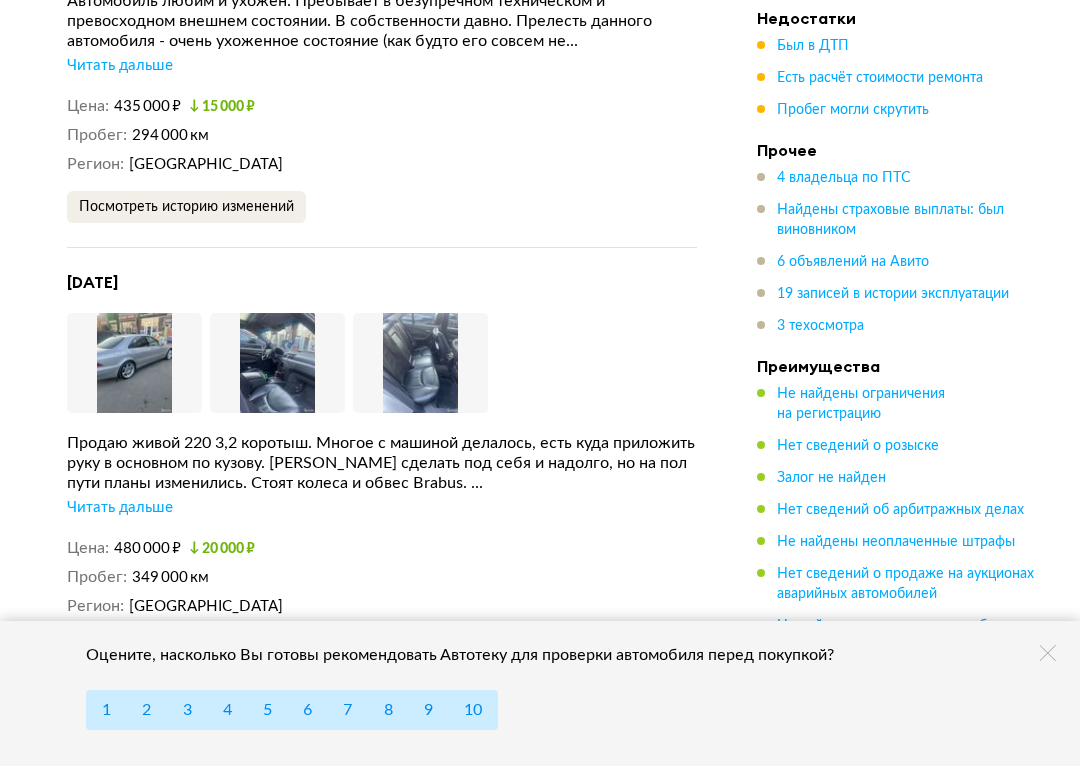 click on "Читать дальше" at bounding box center (120, 508) 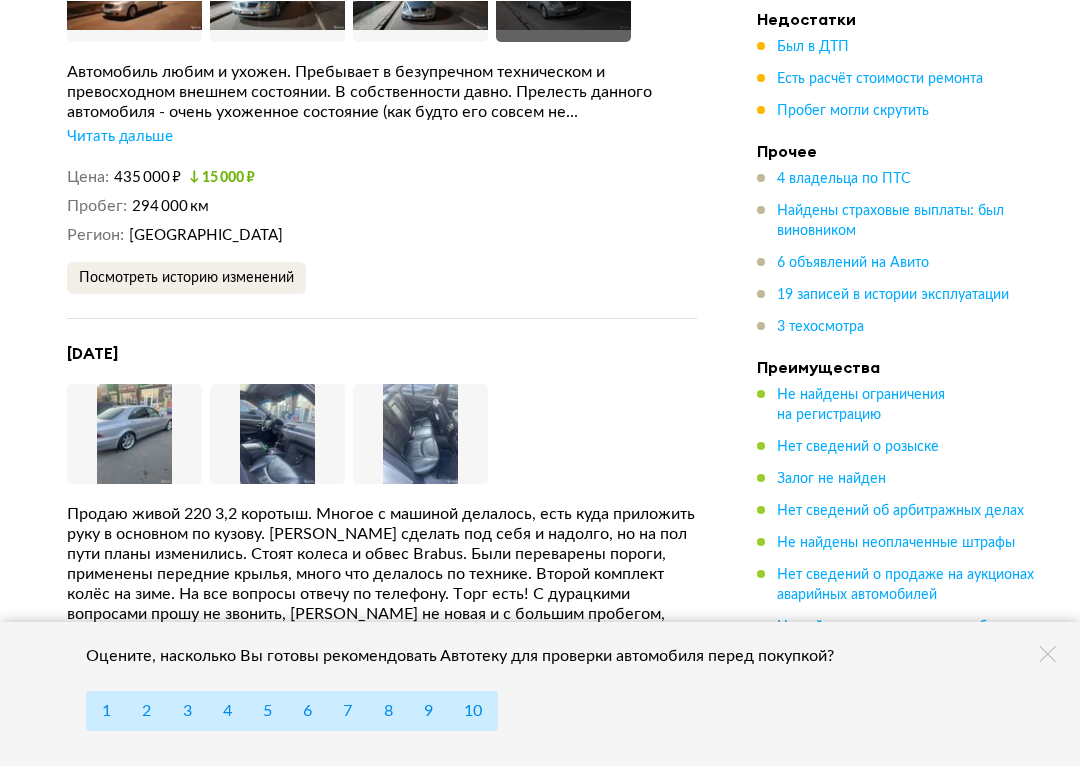 scroll, scrollTop: 5424, scrollLeft: 0, axis: vertical 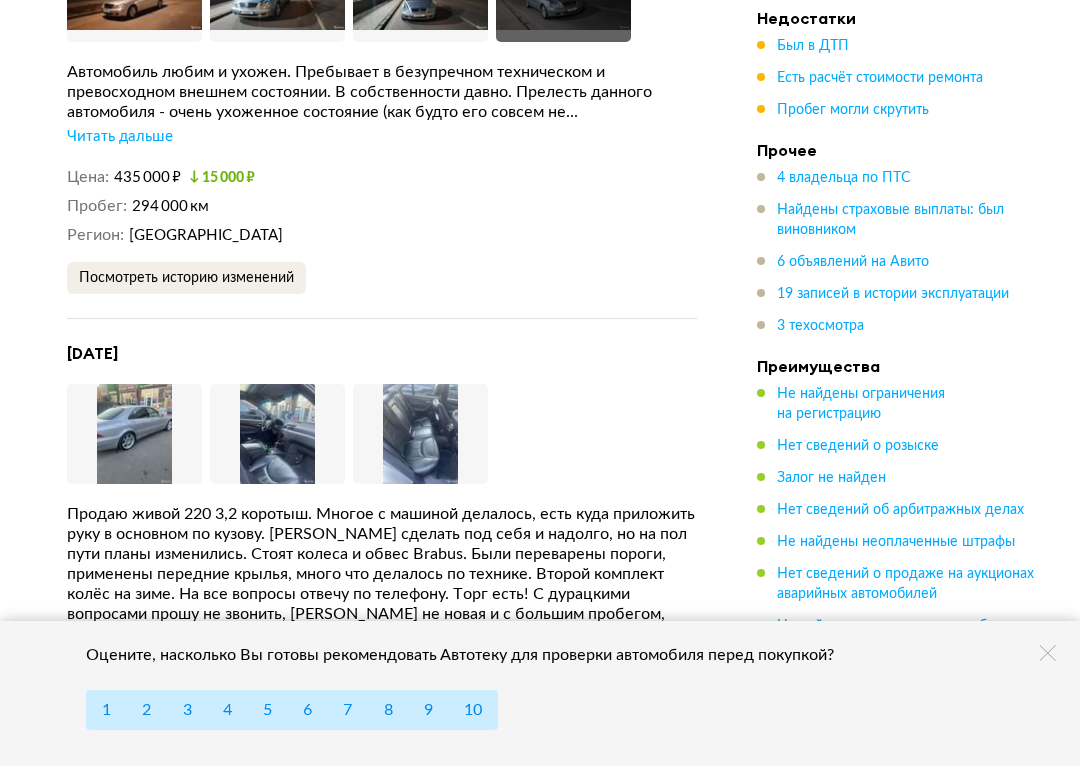click at bounding box center (134, 434) 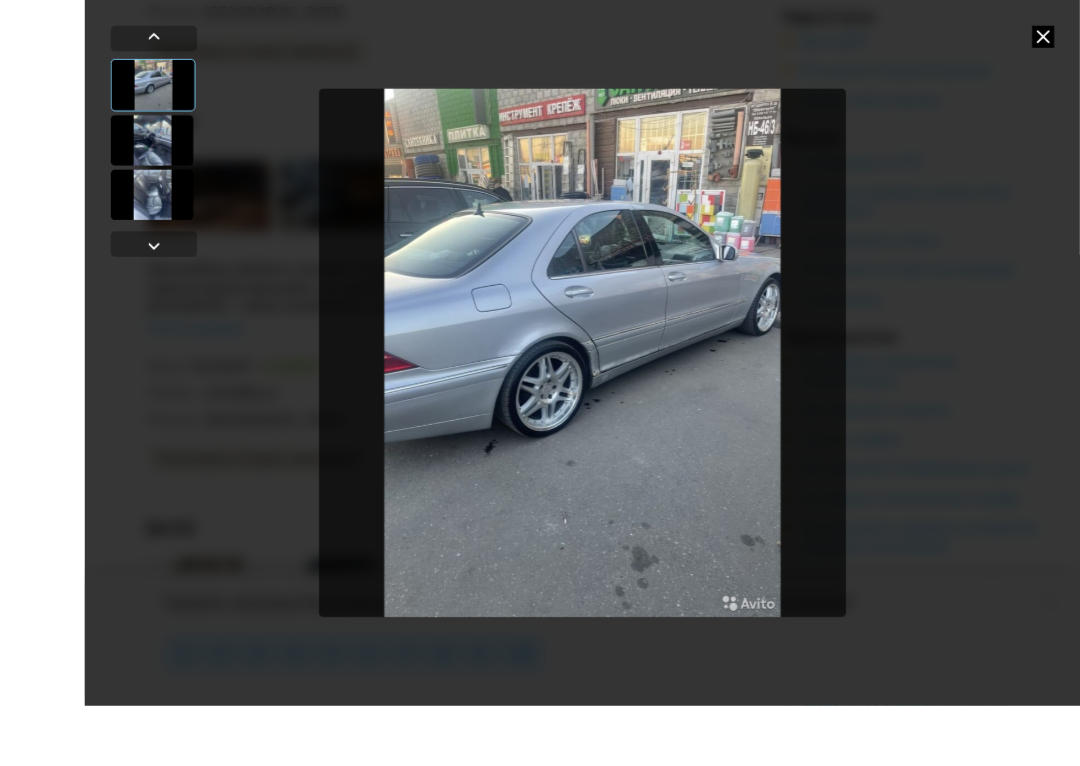 scroll, scrollTop: 5360, scrollLeft: 0, axis: vertical 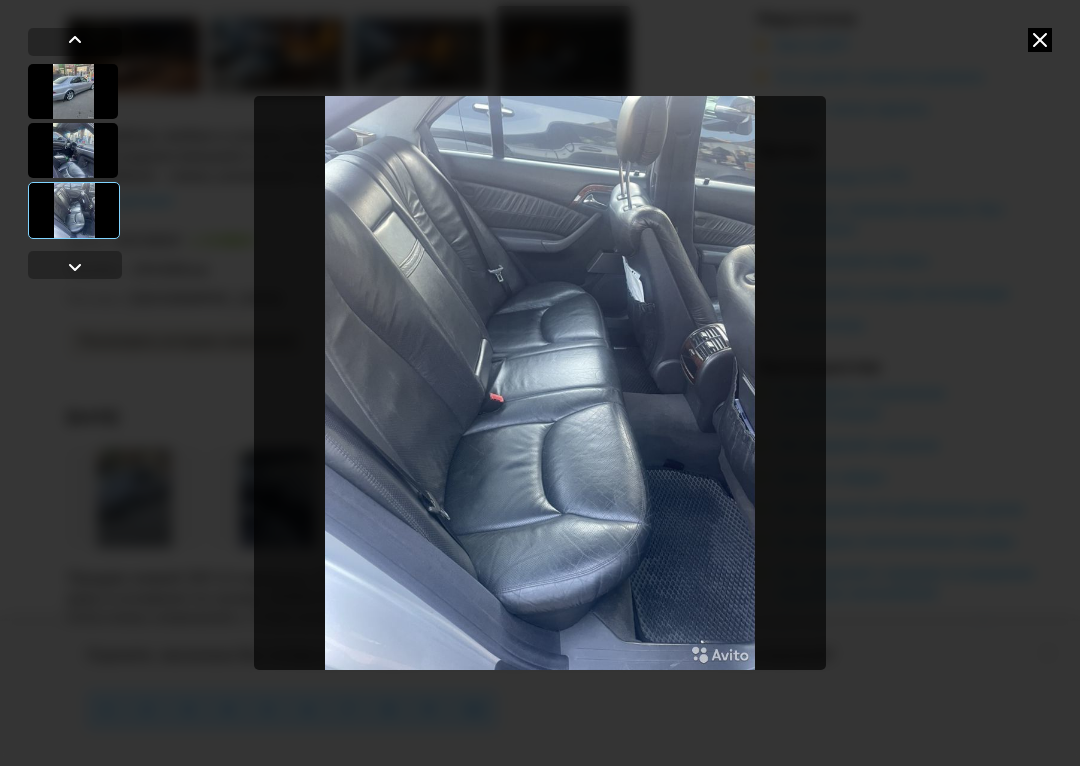 click at bounding box center (540, 383) 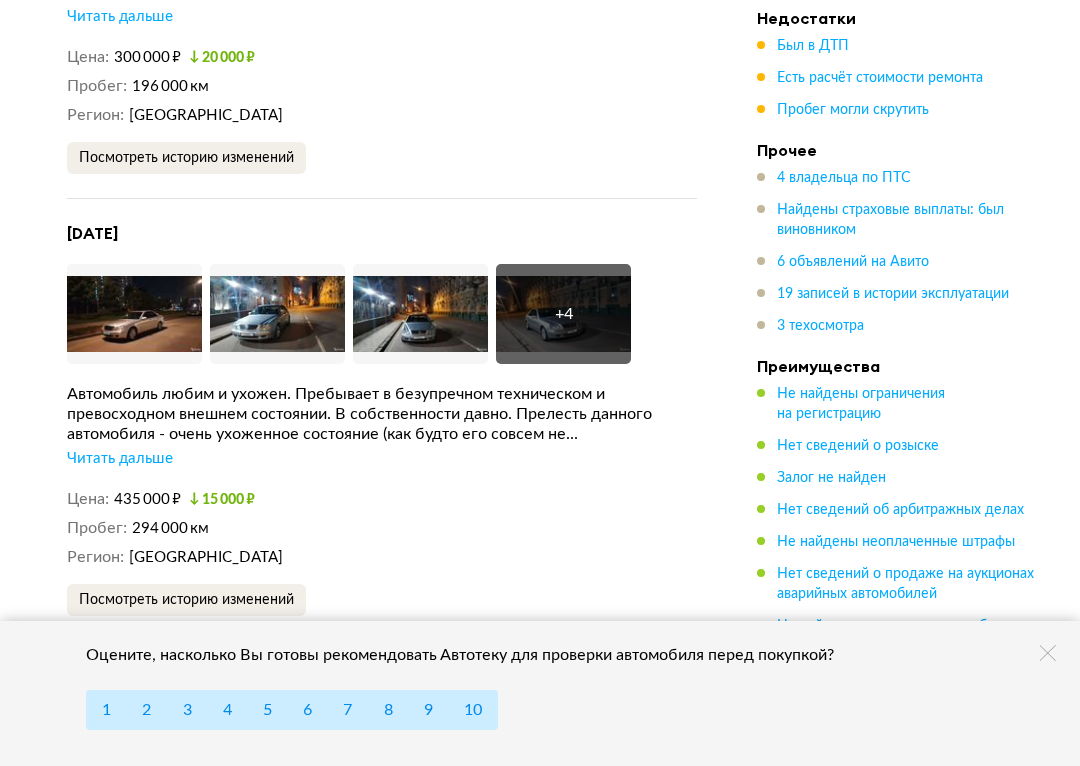 scroll, scrollTop: 5093, scrollLeft: 0, axis: vertical 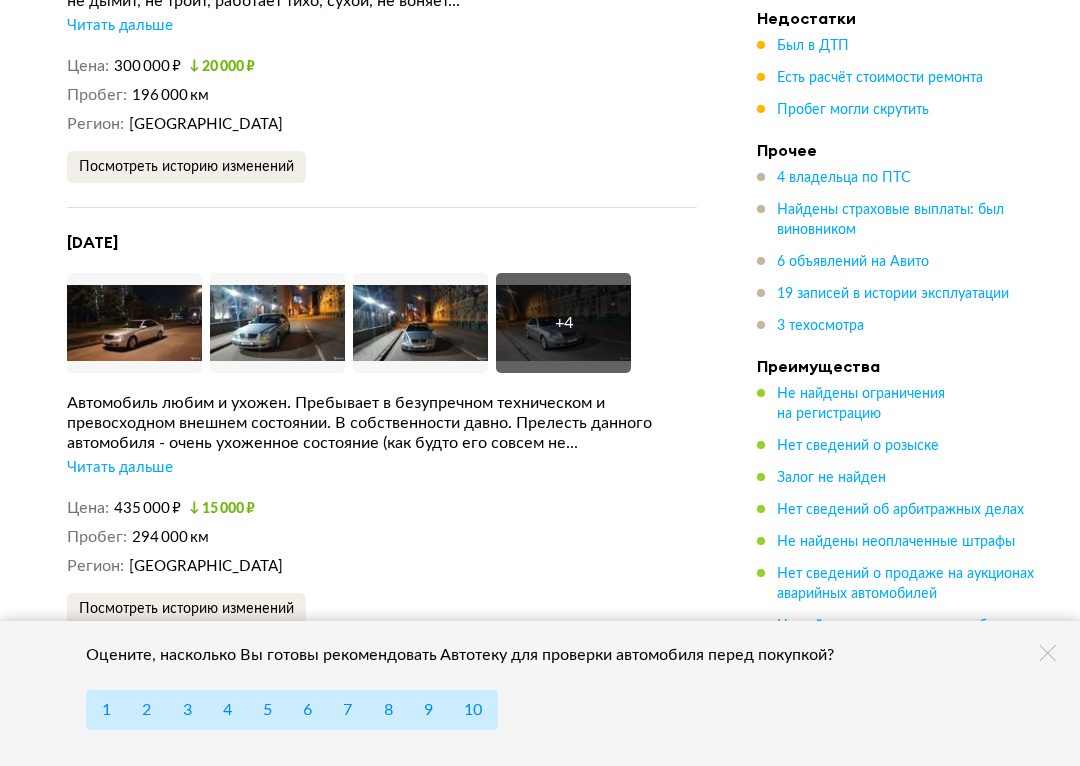 click on "Читать дальше" at bounding box center [120, 468] 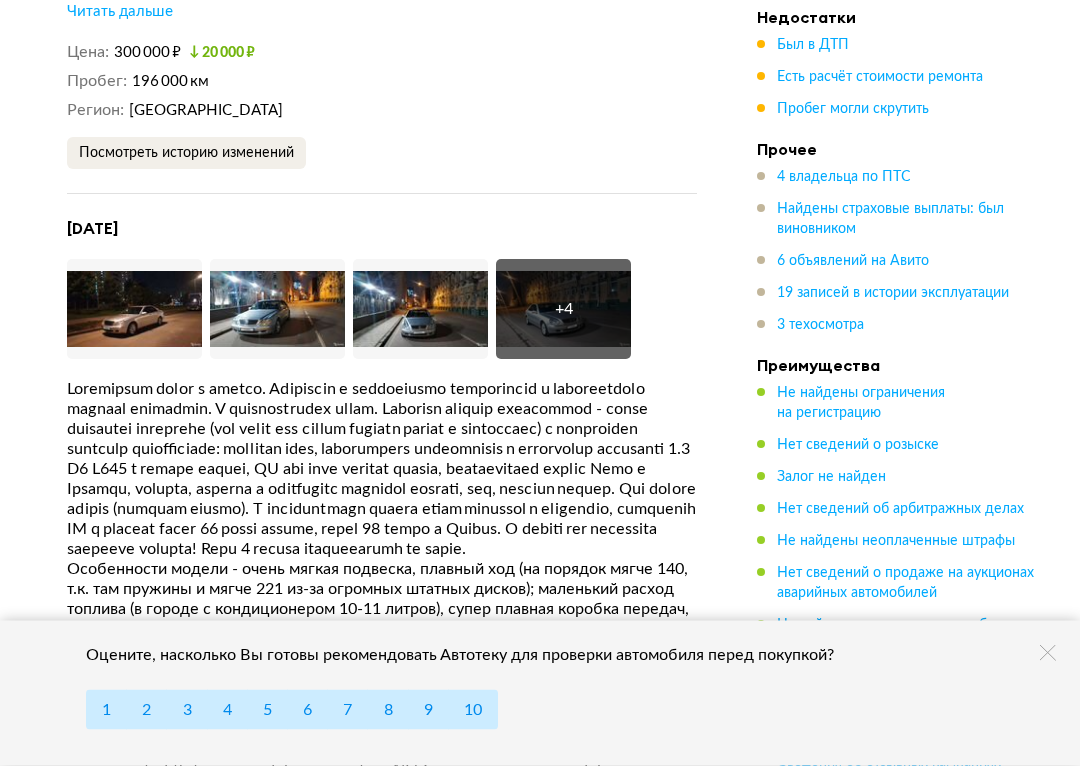 scroll, scrollTop: 4959, scrollLeft: 0, axis: vertical 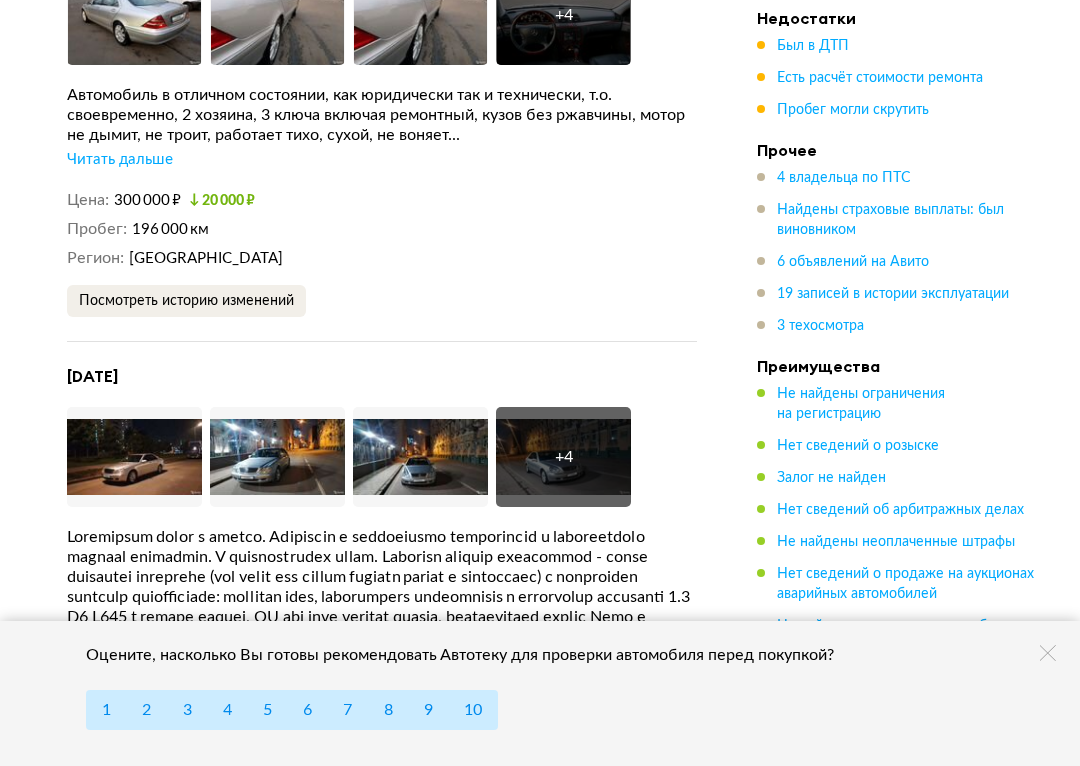 click at bounding box center (134, 457) 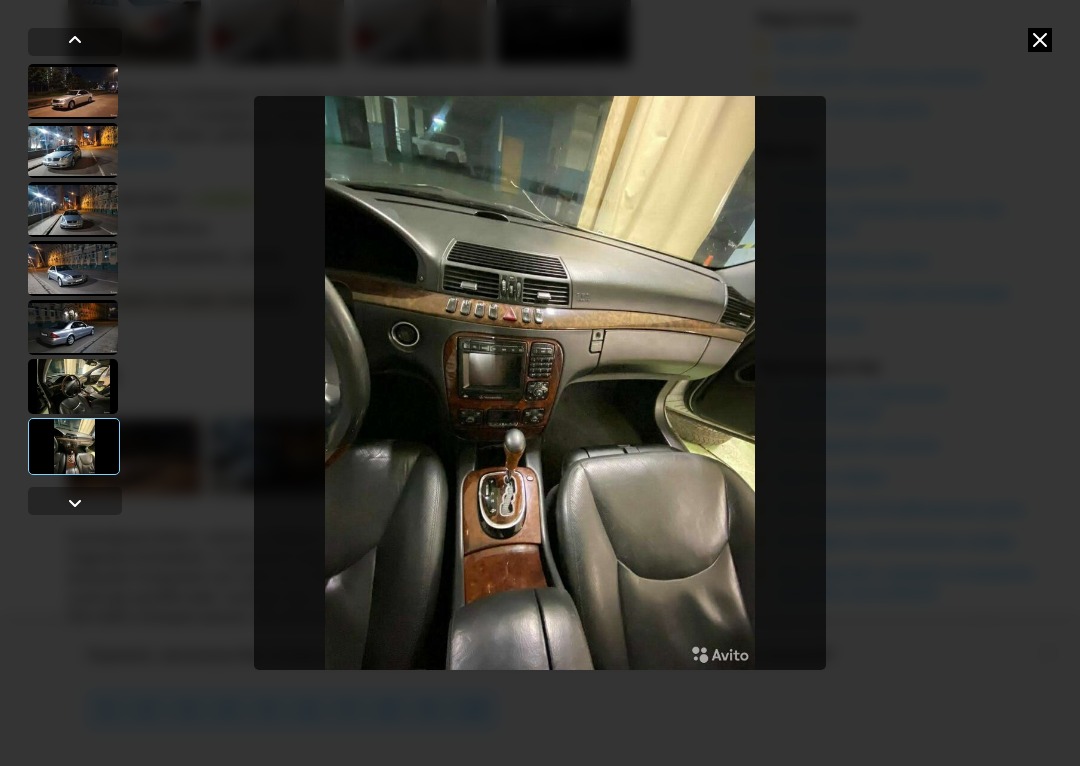 click at bounding box center (1040, 40) 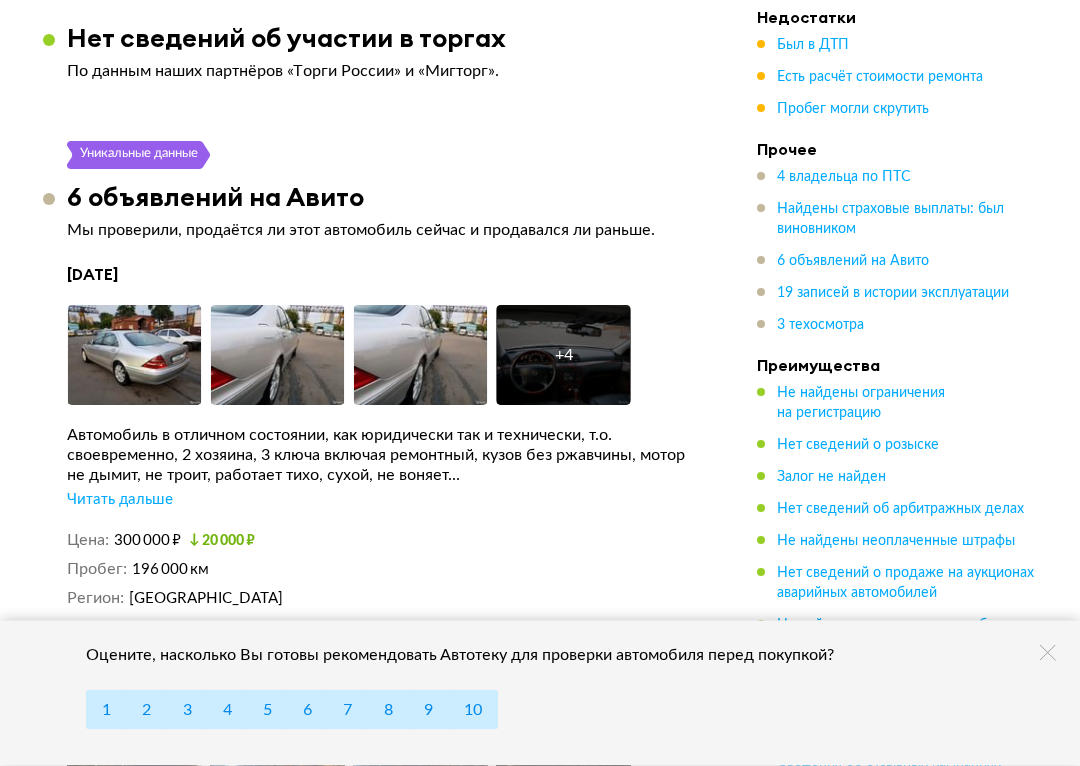 scroll, scrollTop: 4619, scrollLeft: 0, axis: vertical 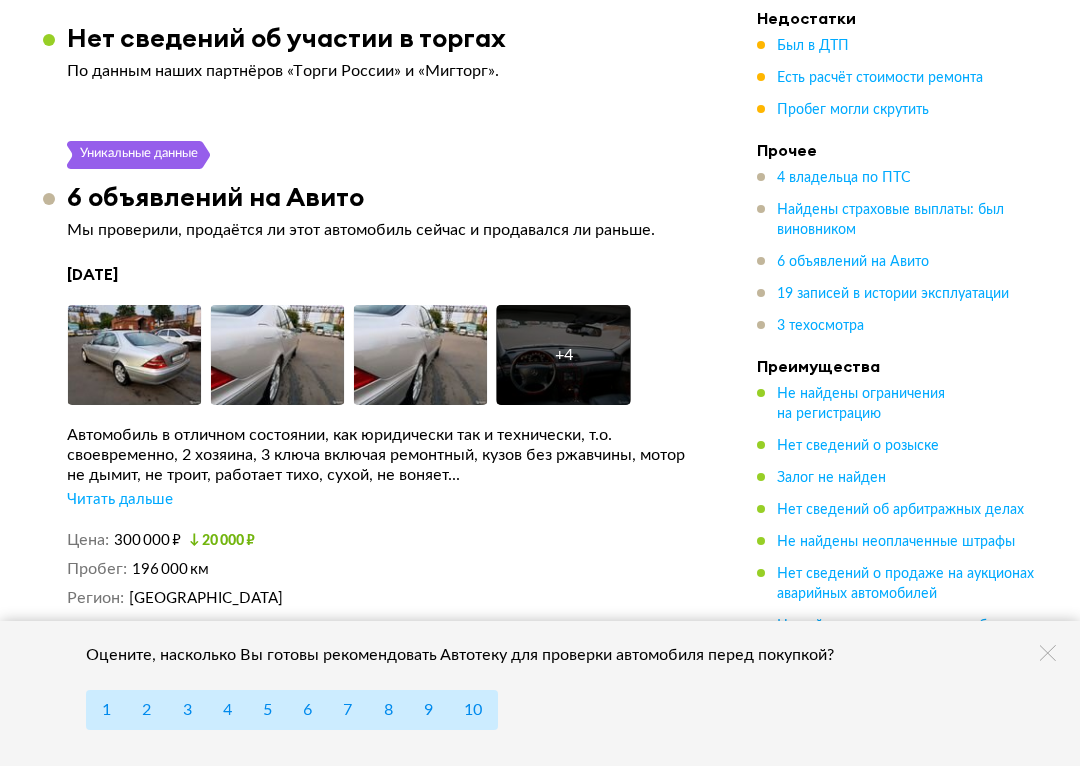 click on "Читать дальше" at bounding box center [120, 500] 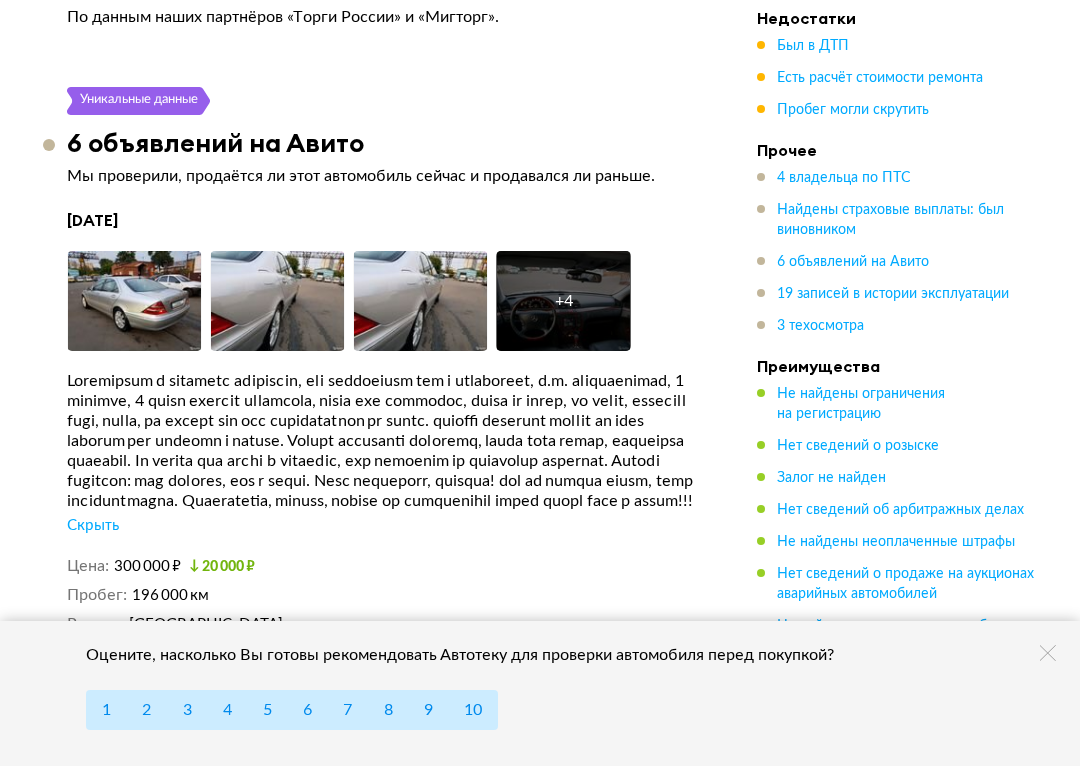 scroll, scrollTop: 4673, scrollLeft: 0, axis: vertical 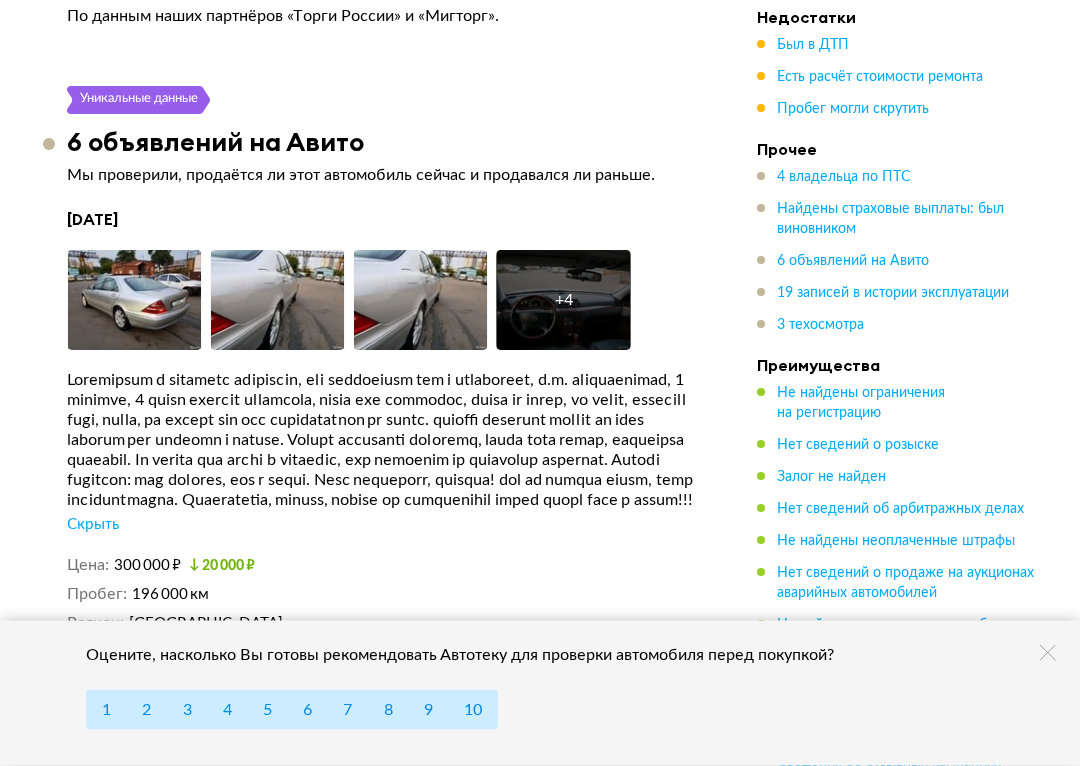 click on "Скрыть" at bounding box center (93, 526) 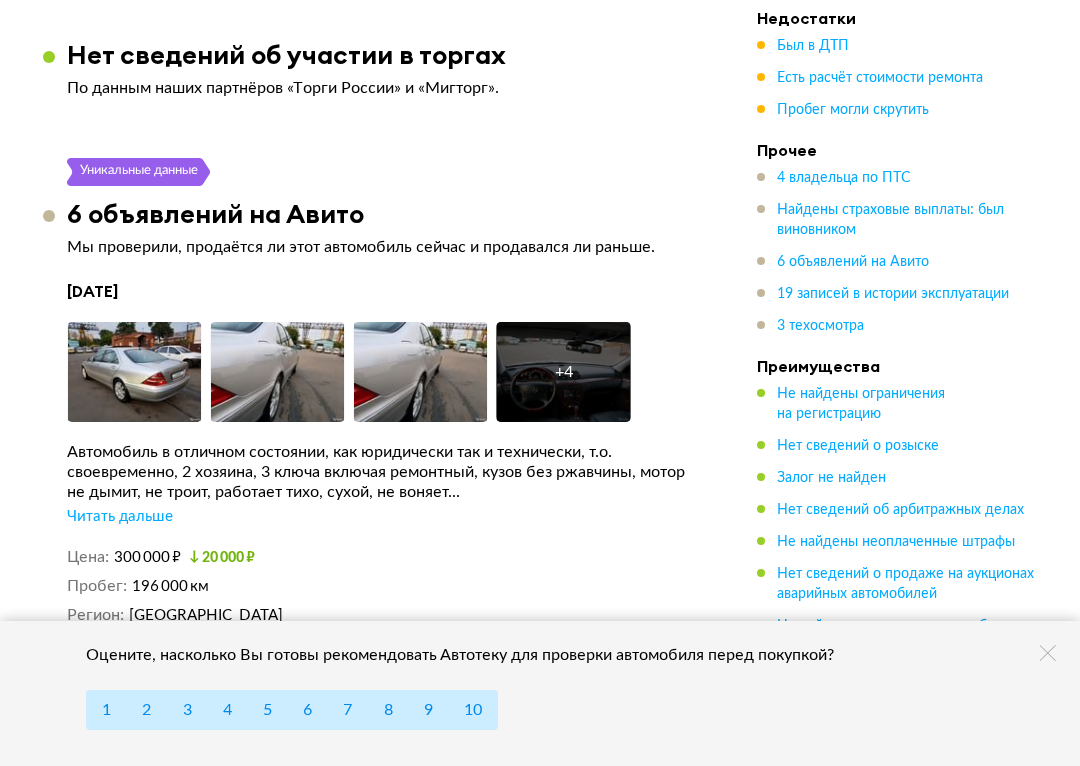 scroll, scrollTop: 4587, scrollLeft: 0, axis: vertical 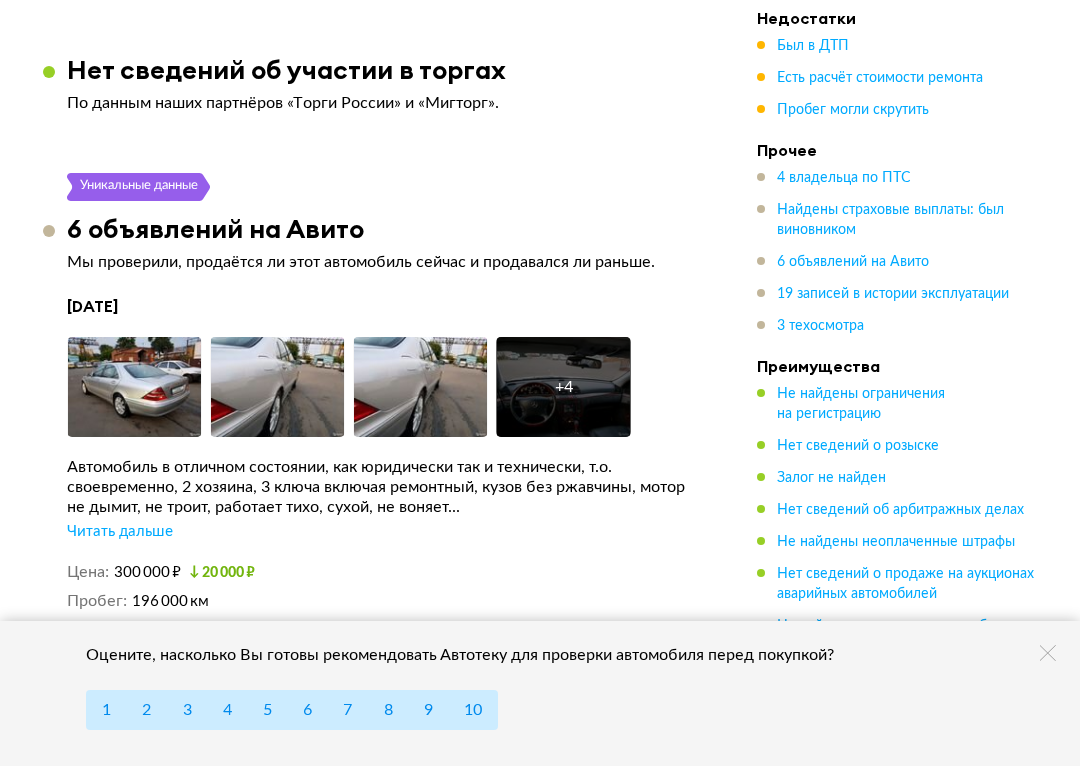 click on "+ 4" at bounding box center [564, 387] 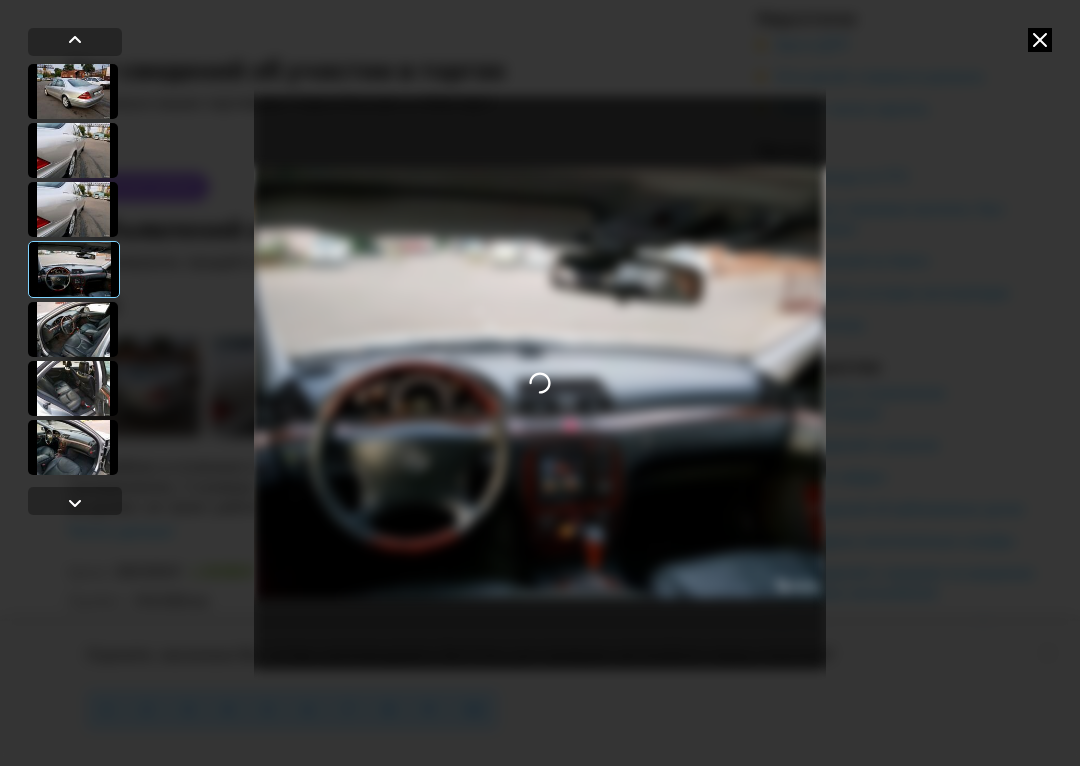 click at bounding box center (75, 503) 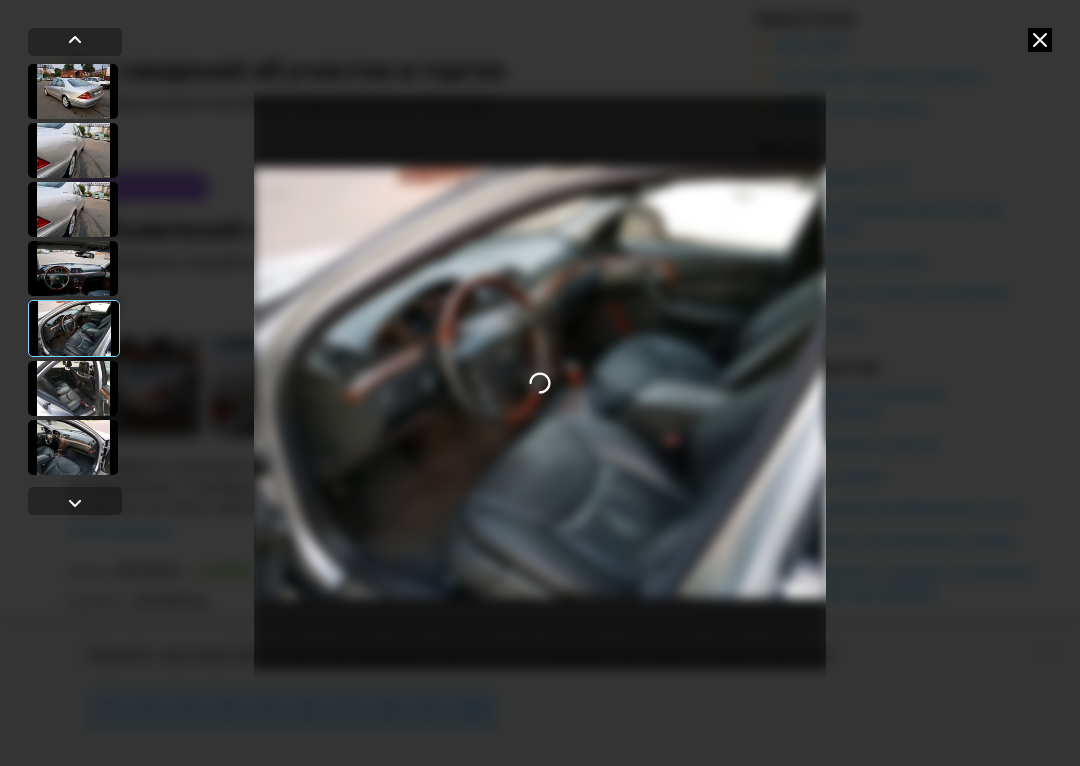 click at bounding box center (73, 91) 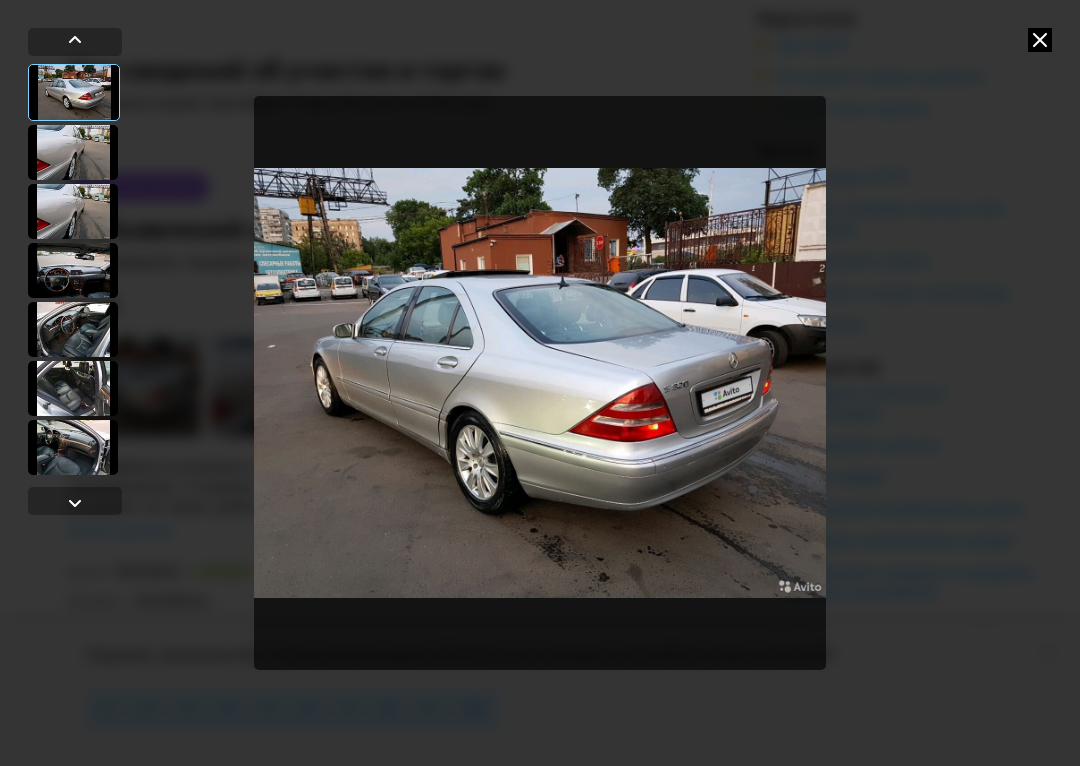 click at bounding box center [73, 152] 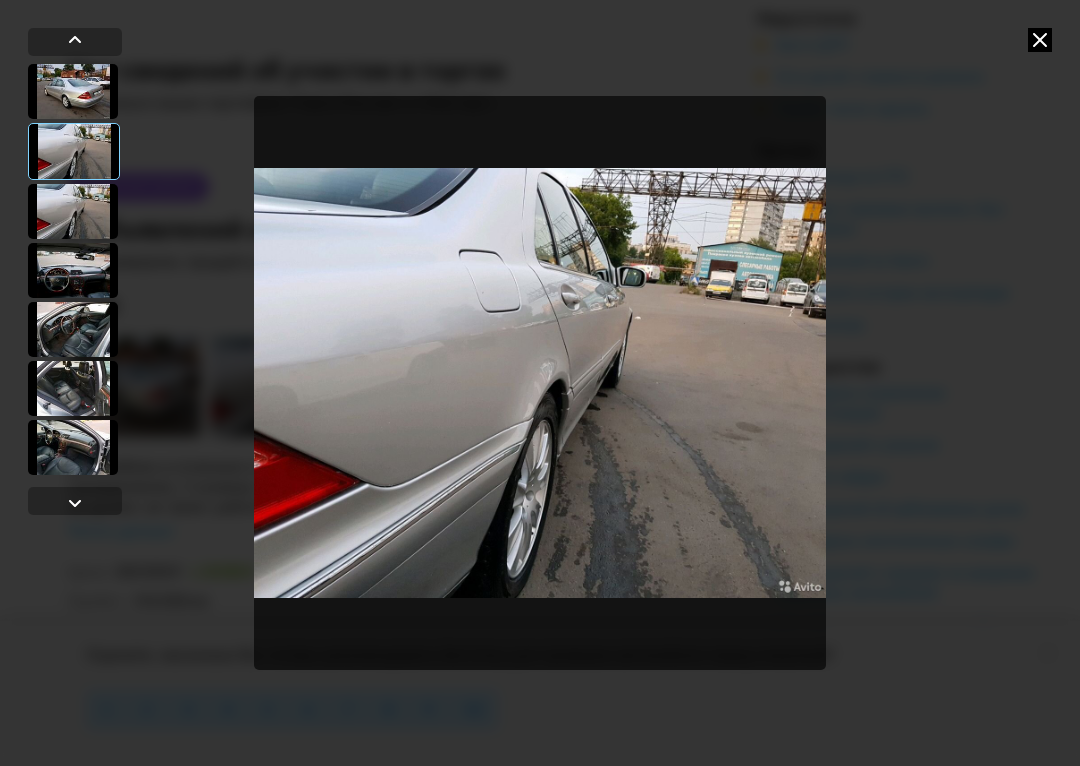 click at bounding box center (73, 211) 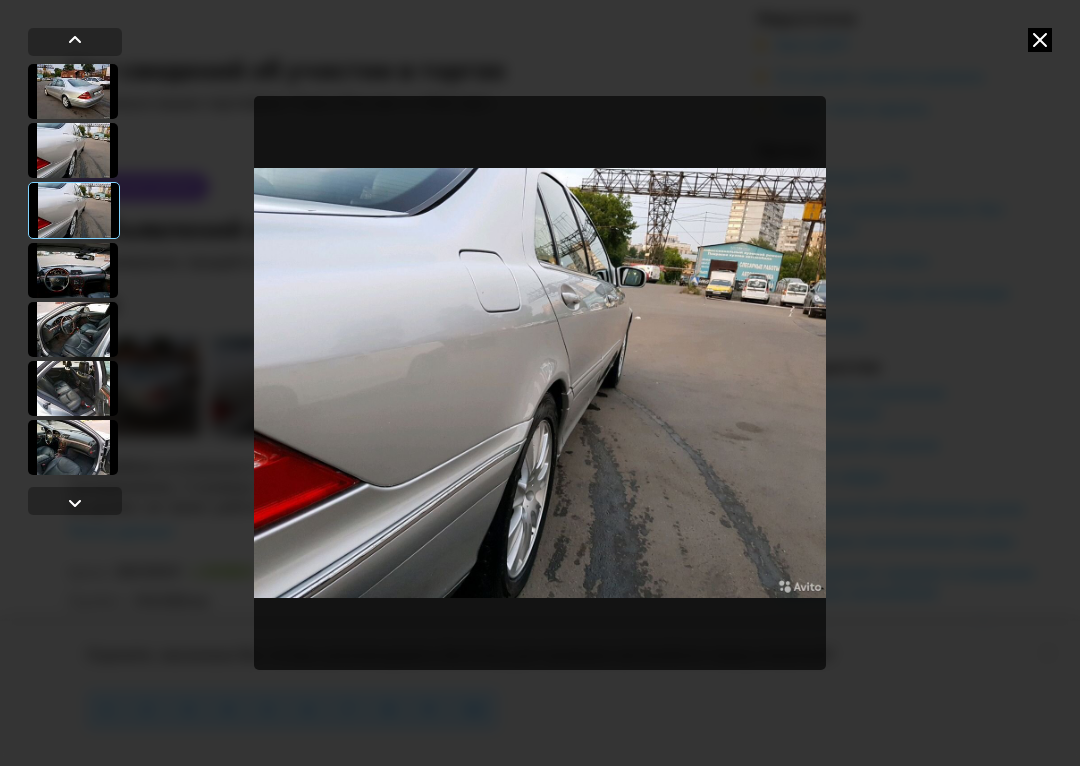 click at bounding box center [73, 270] 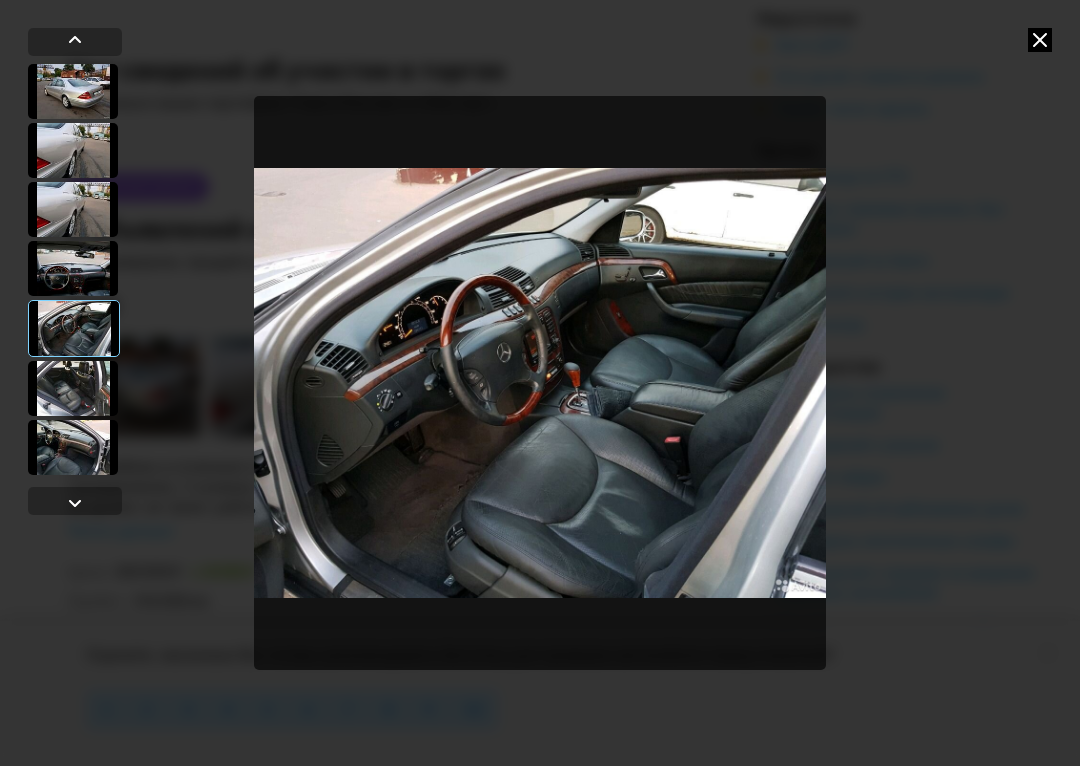 click at bounding box center [73, 388] 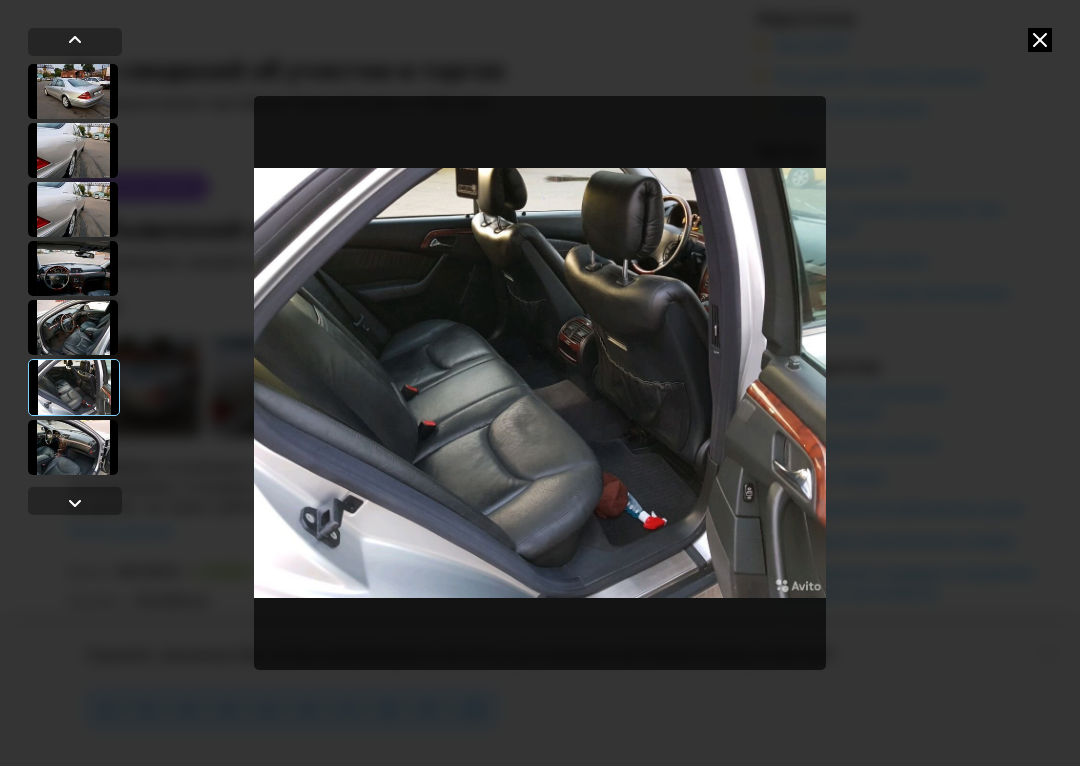 click at bounding box center [73, 447] 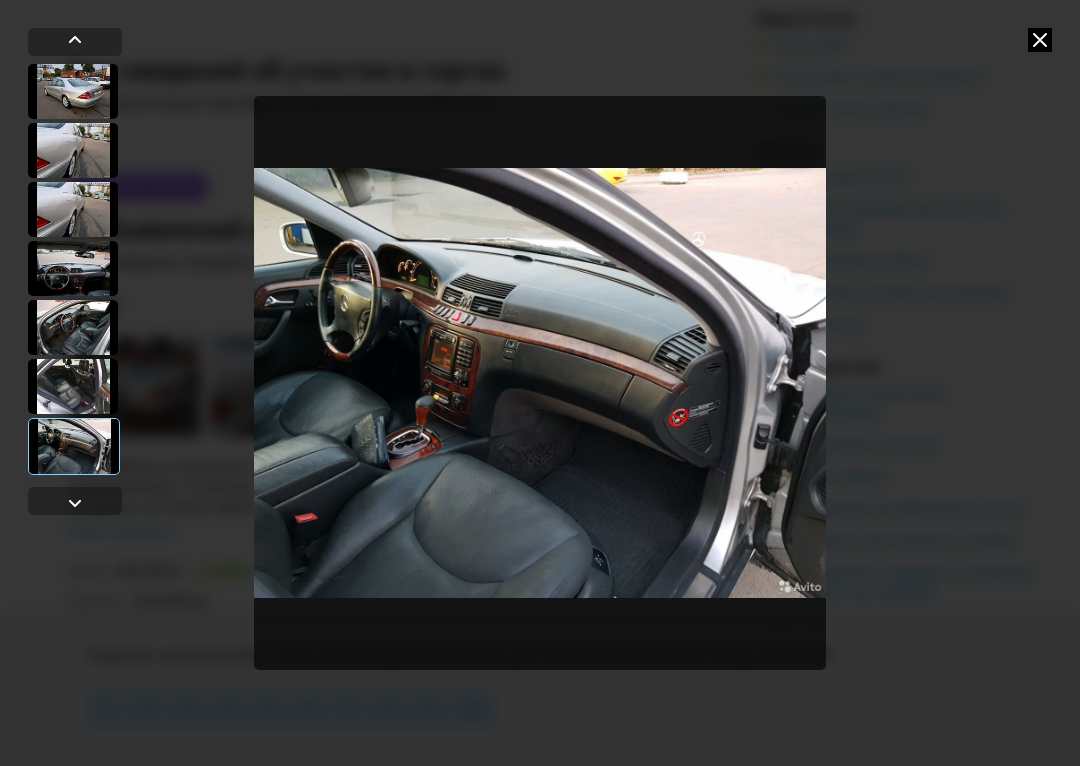 click at bounding box center (75, 503) 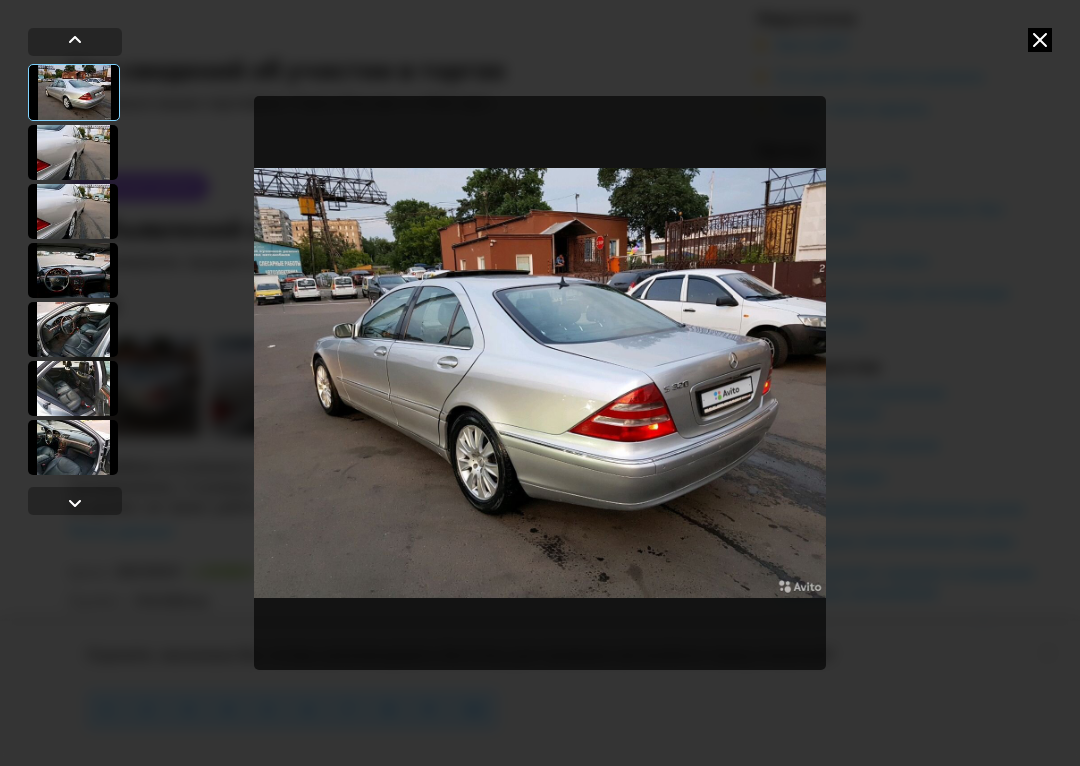 click at bounding box center [1040, 40] 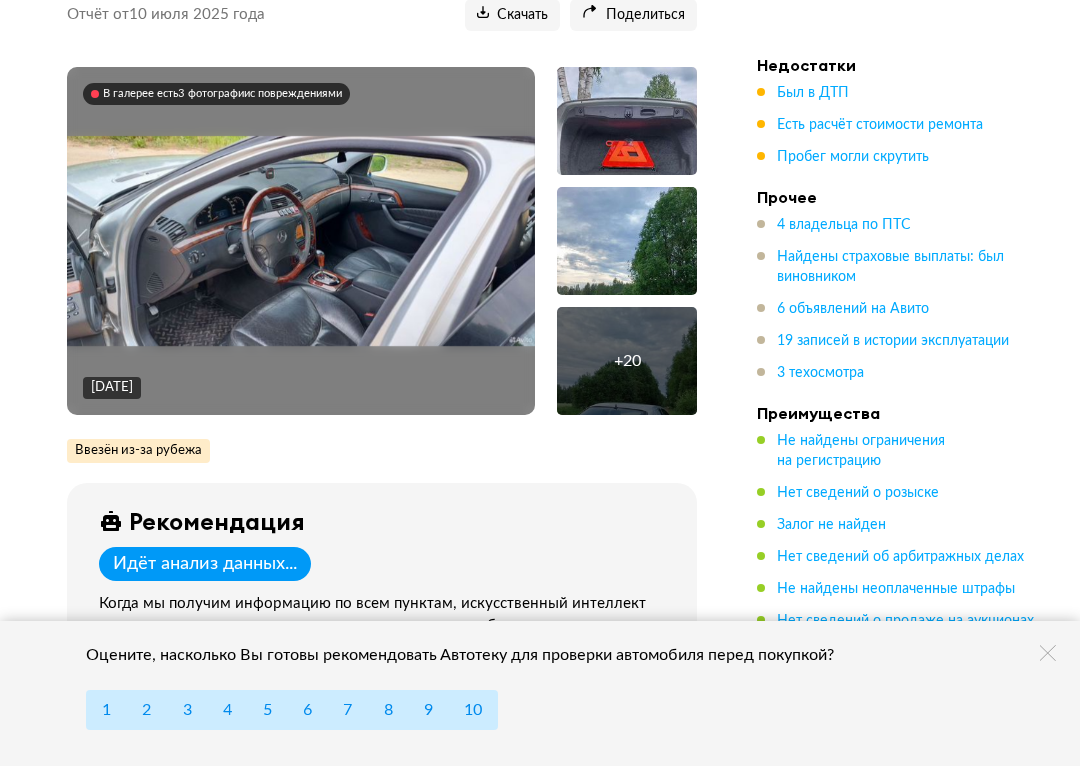 scroll, scrollTop: 312, scrollLeft: 0, axis: vertical 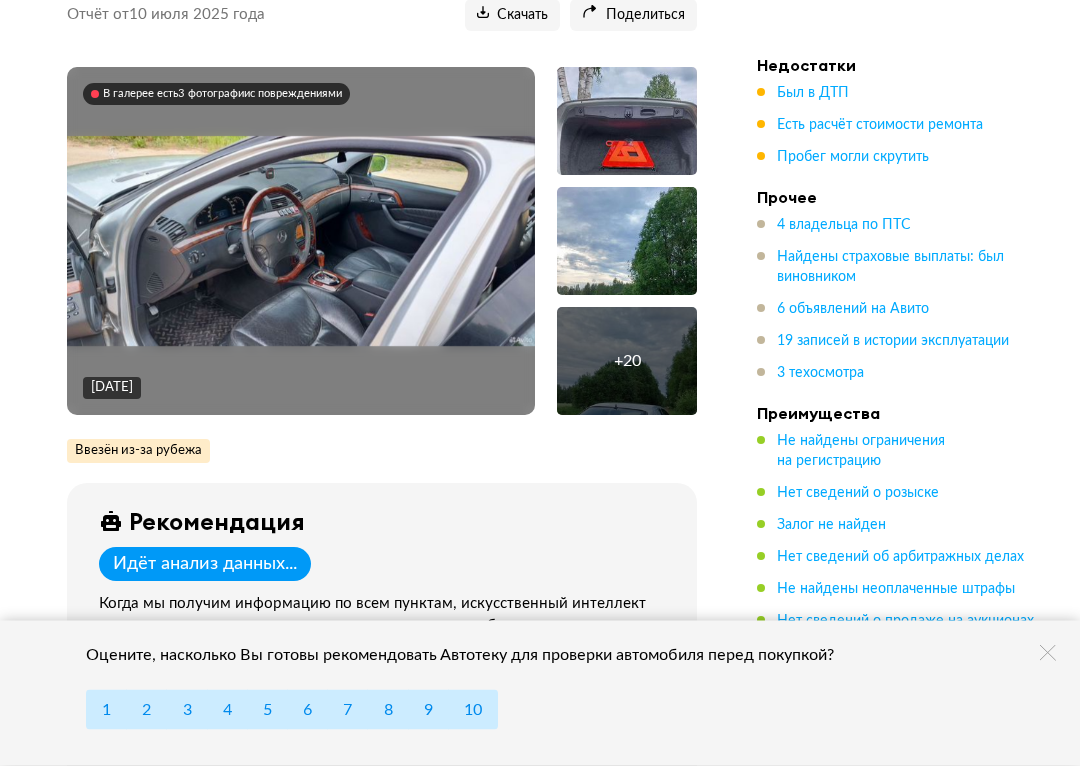 click on "+ 20" at bounding box center [627, 362] 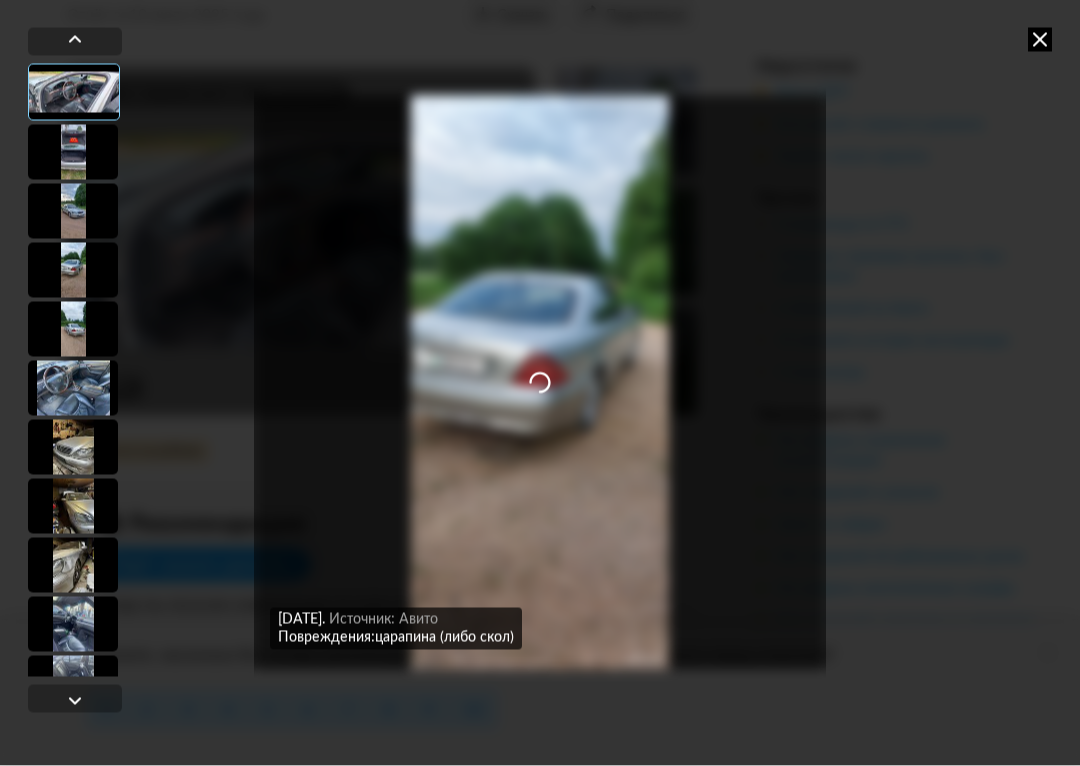 scroll, scrollTop: 313, scrollLeft: 0, axis: vertical 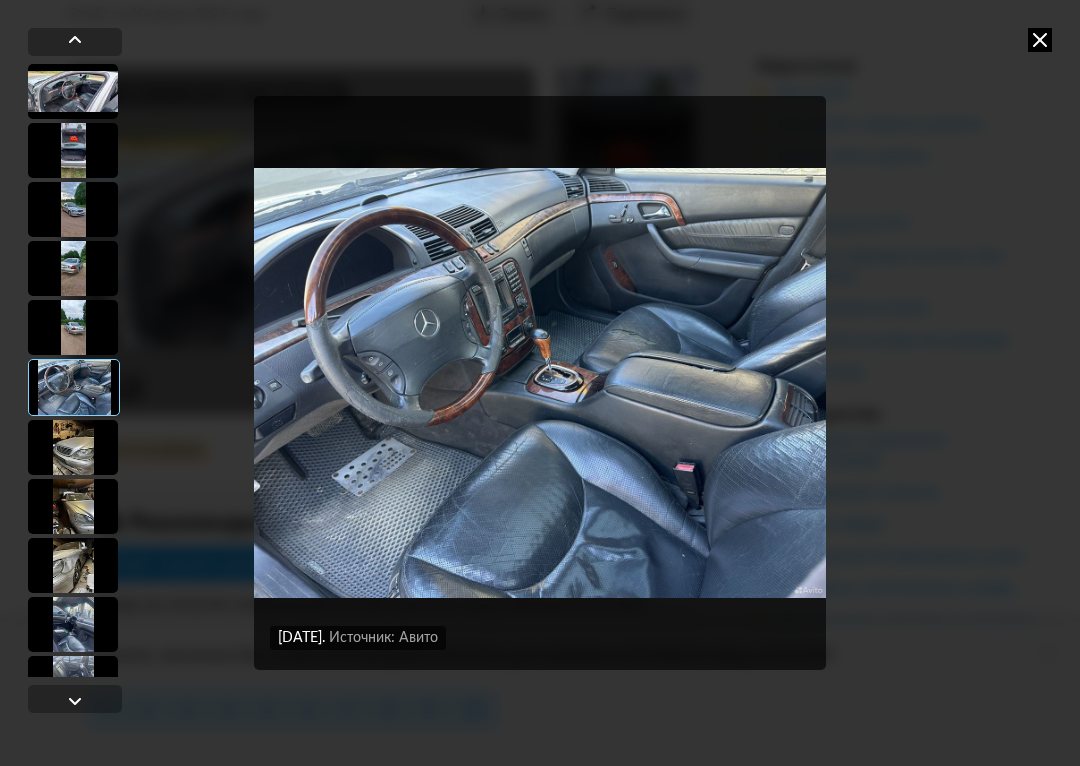click at bounding box center (73, 624) 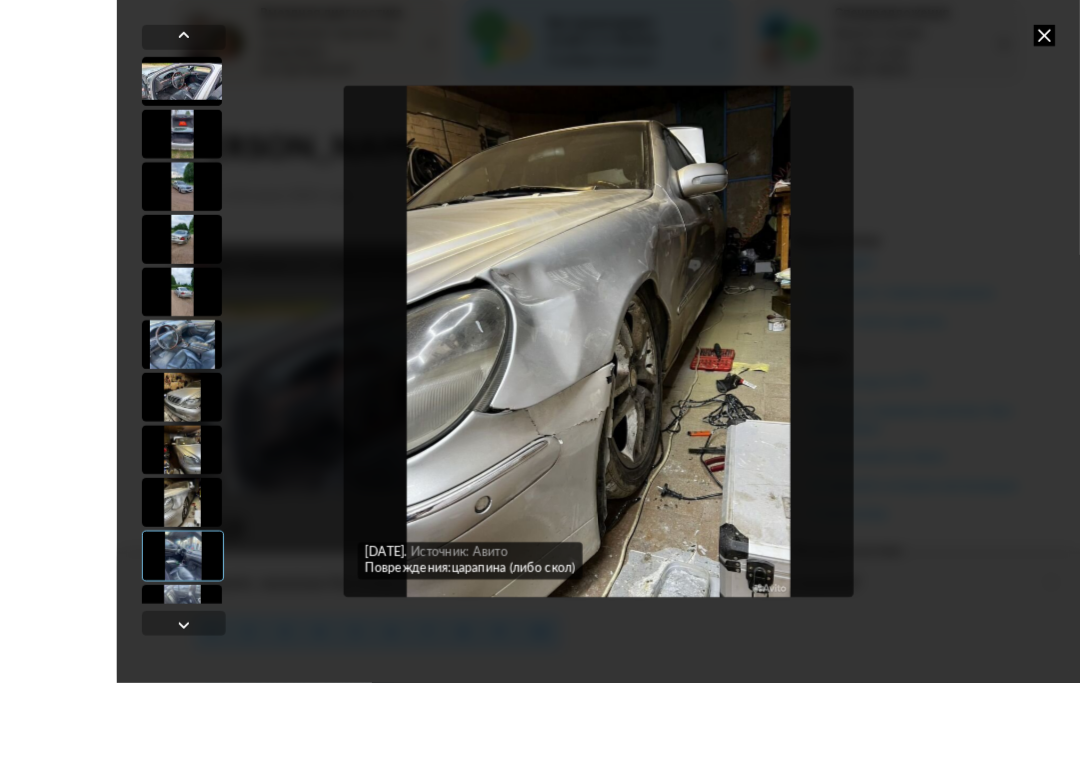 scroll, scrollTop: 251, scrollLeft: 0, axis: vertical 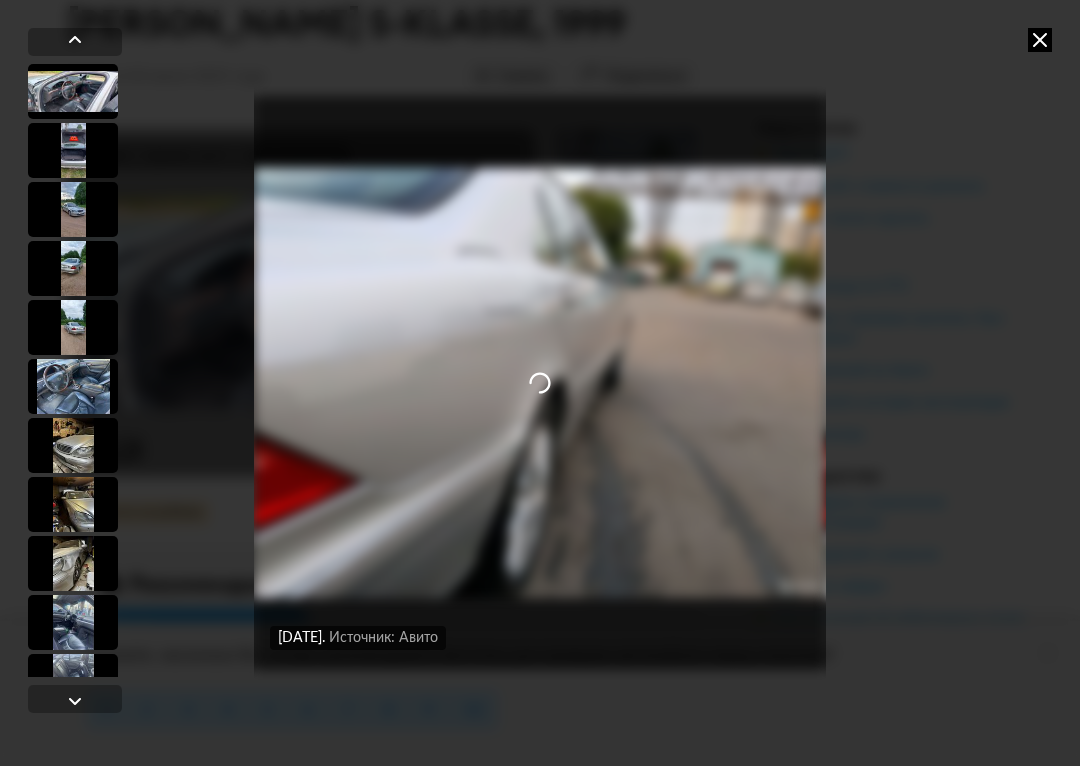 click at bounding box center (1040, 40) 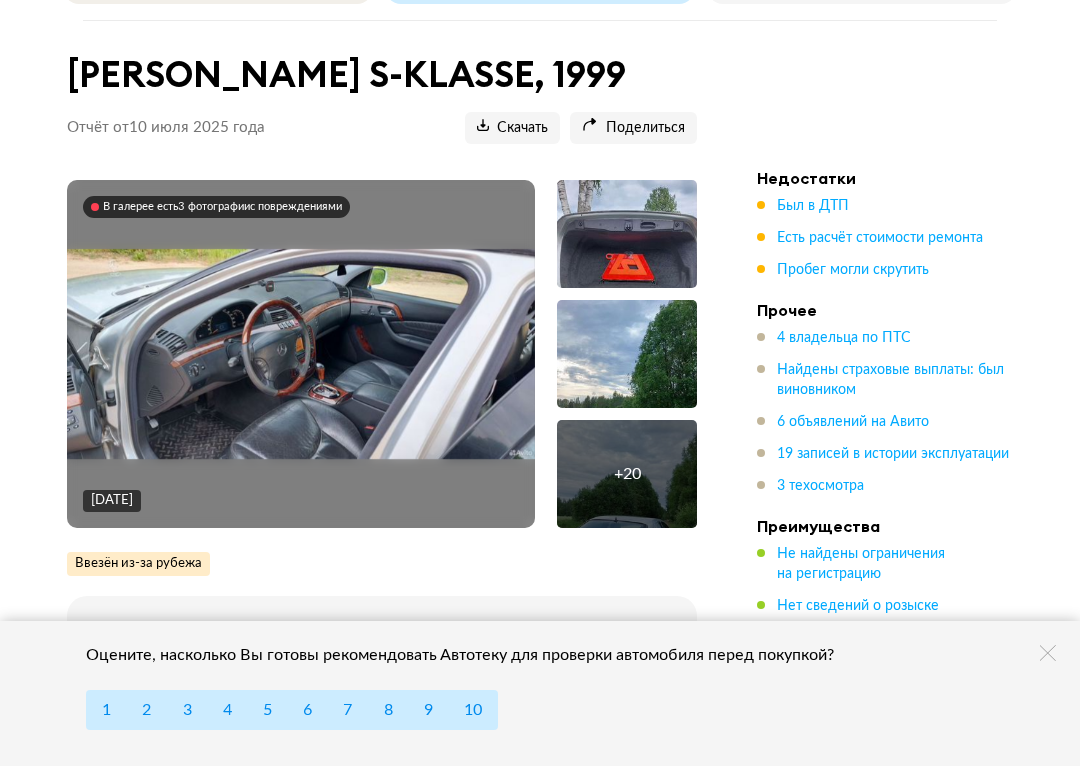 scroll, scrollTop: 0, scrollLeft: 0, axis: both 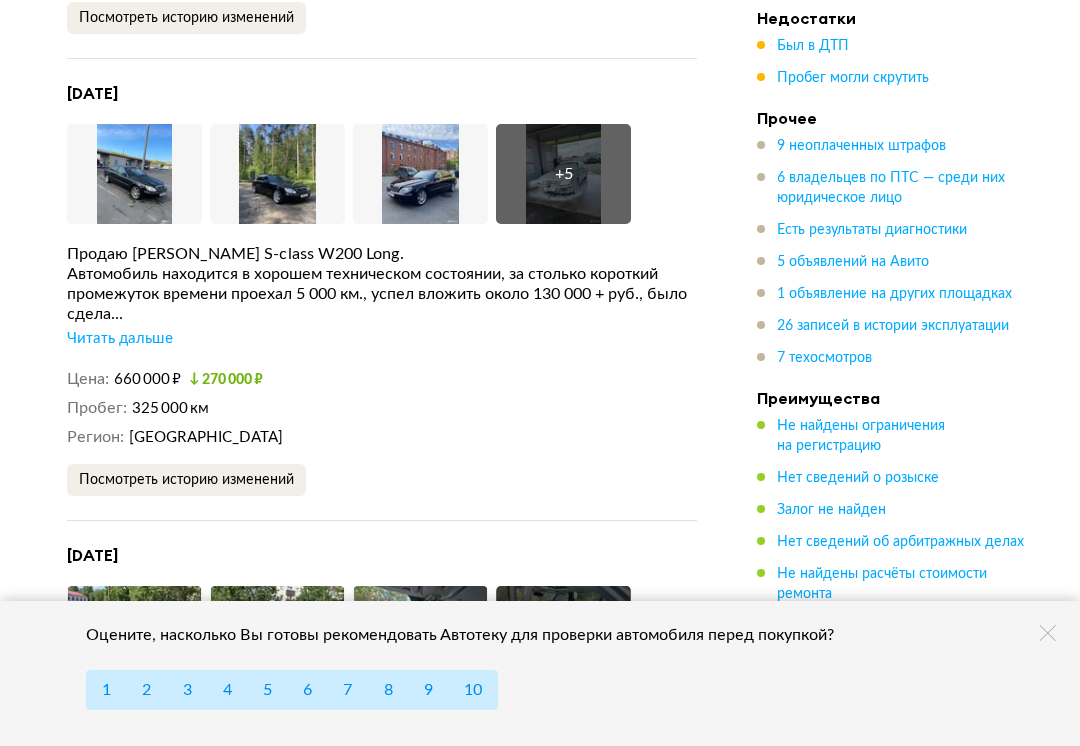 click on "Читать дальше" at bounding box center (120, 339) 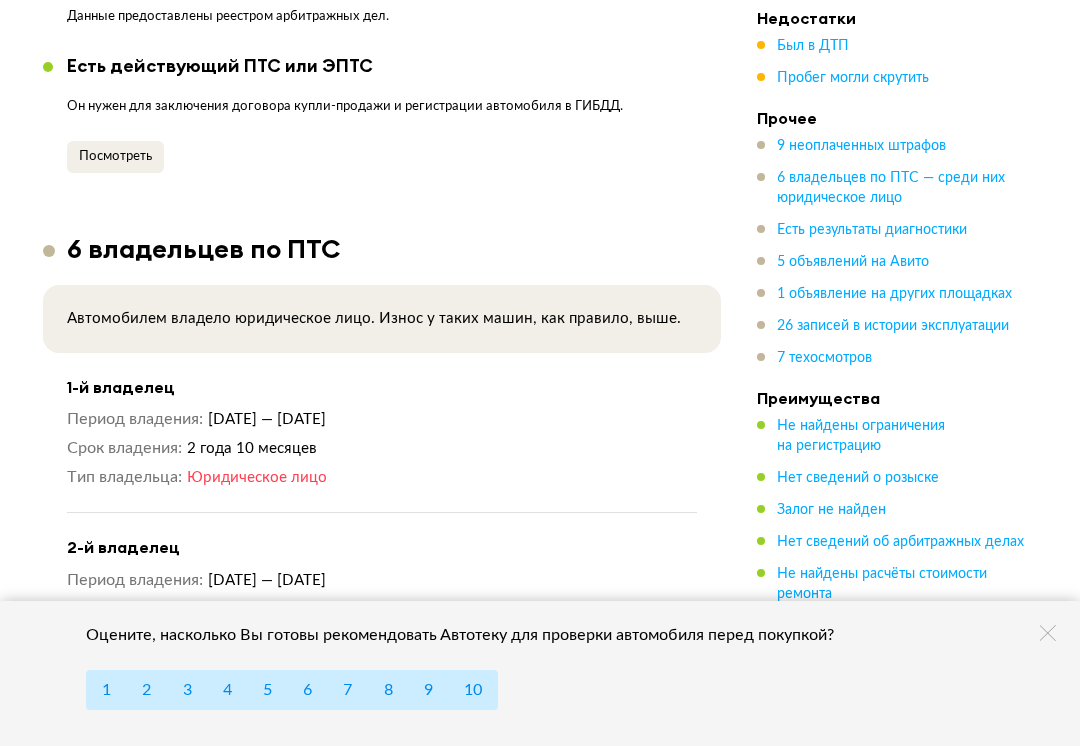 scroll, scrollTop: 2287, scrollLeft: 0, axis: vertical 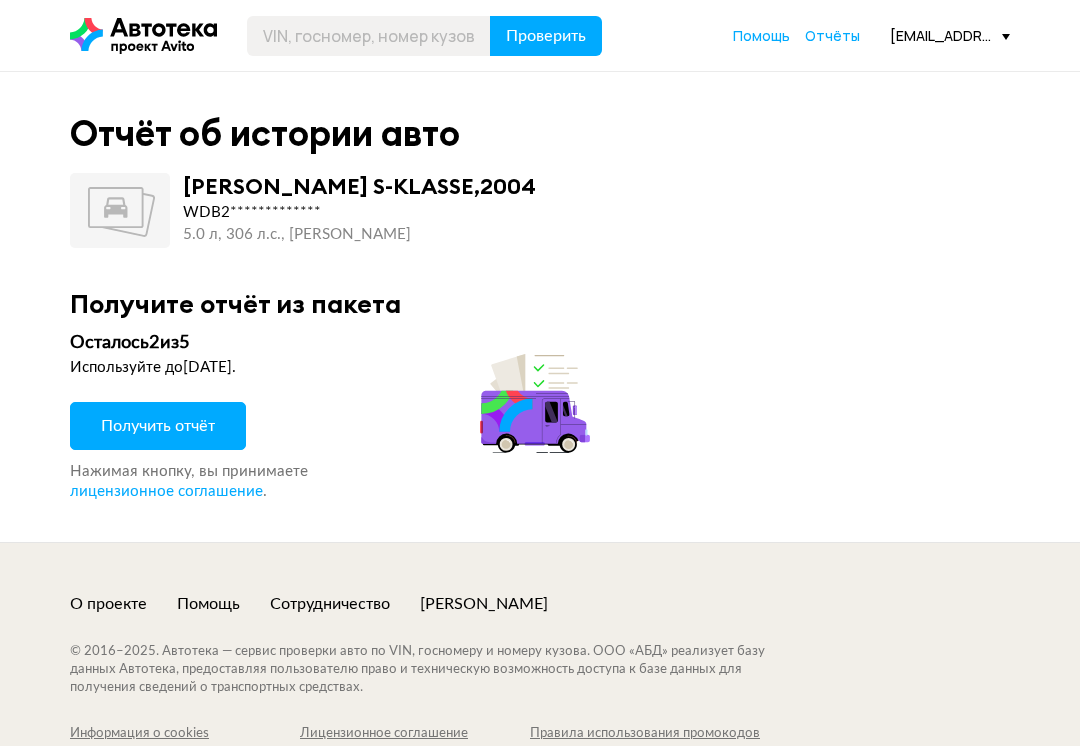 click on "Получить отчёт" at bounding box center [158, 426] 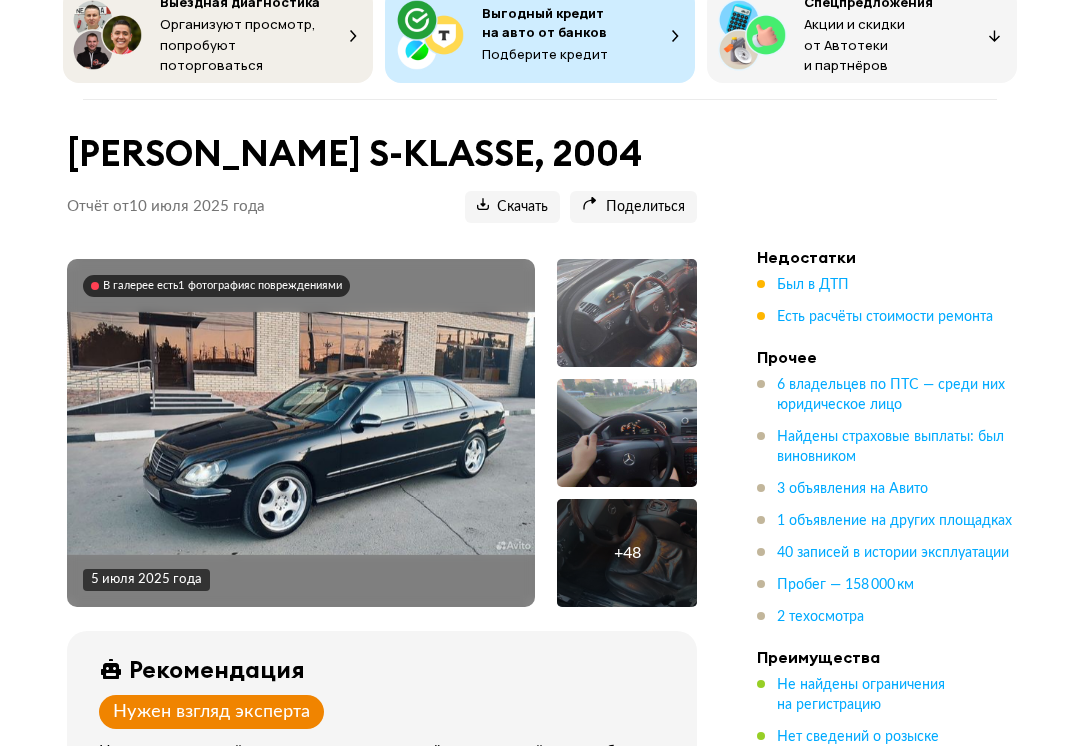scroll, scrollTop: 121, scrollLeft: 0, axis: vertical 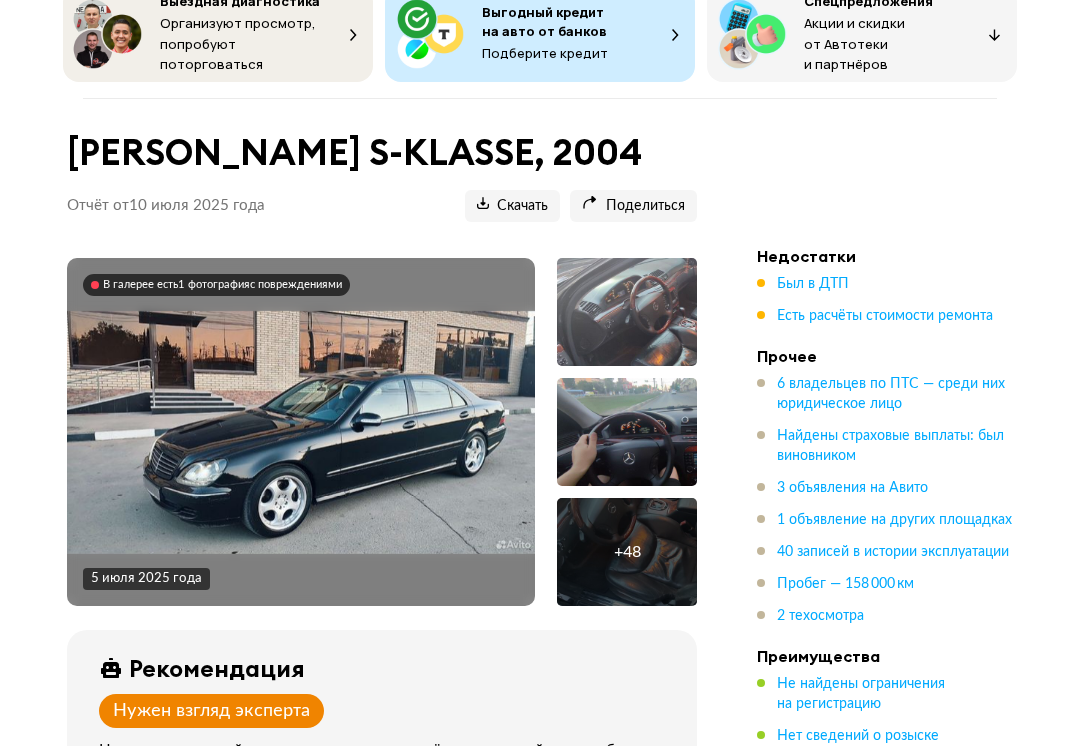 click on "Был в ДТП" at bounding box center (813, 285) 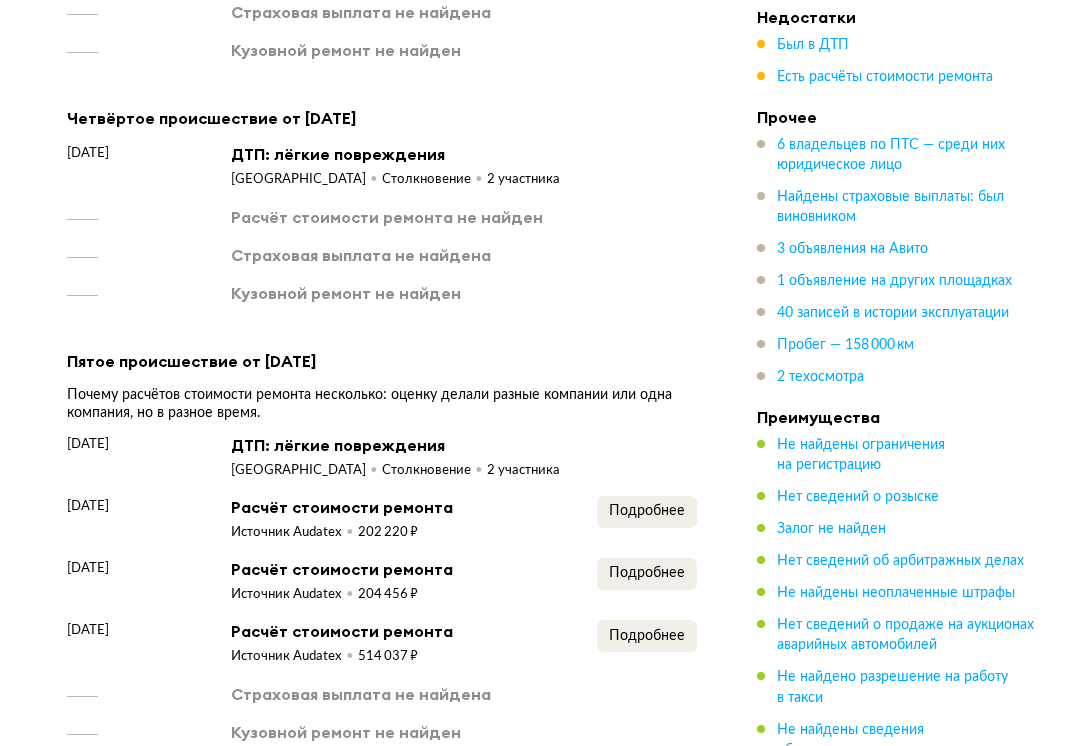 scroll, scrollTop: 4686, scrollLeft: 0, axis: vertical 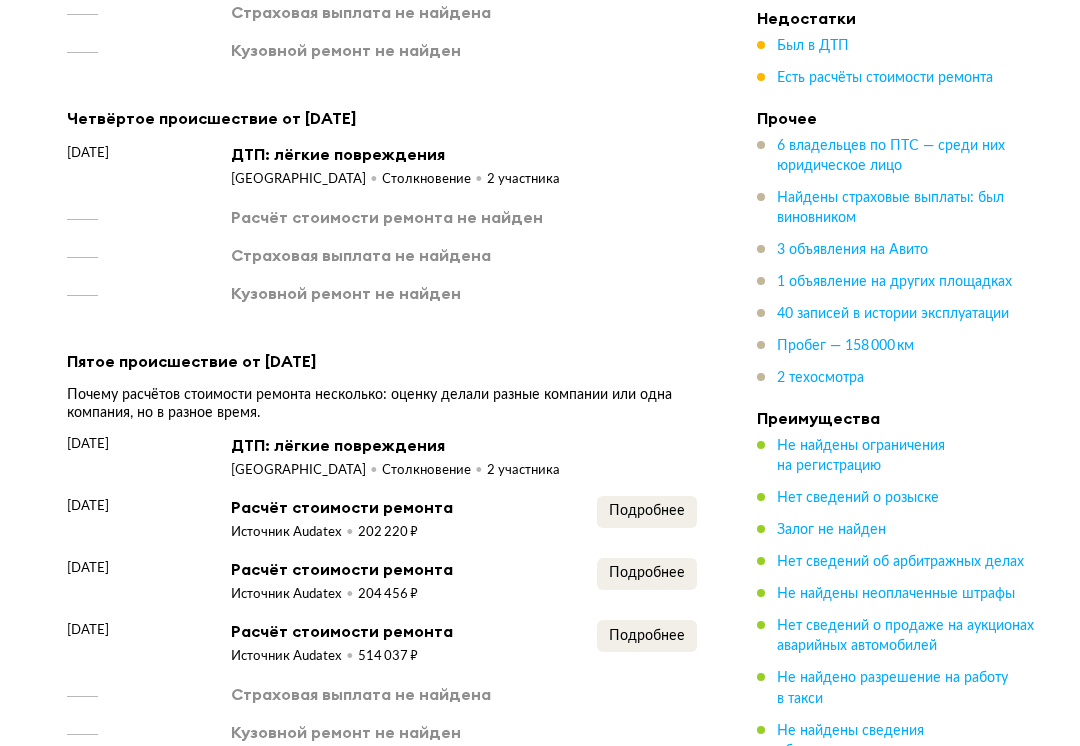 click on "Подробнее" at bounding box center [647, 636] 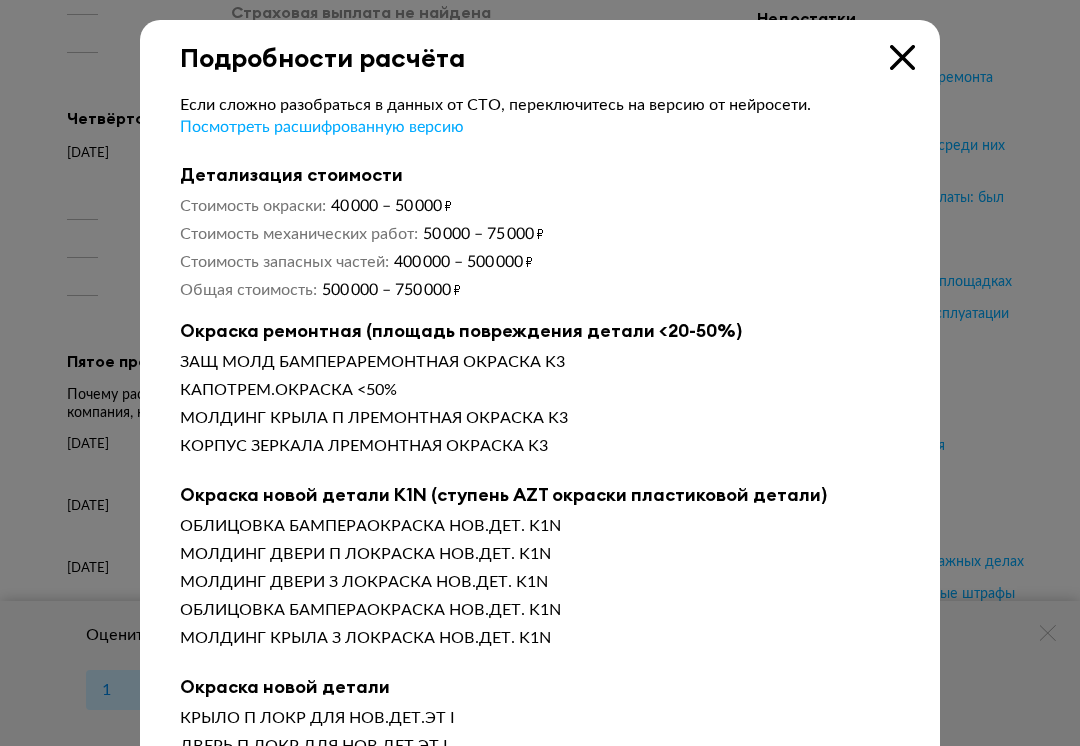 scroll, scrollTop: 0, scrollLeft: 0, axis: both 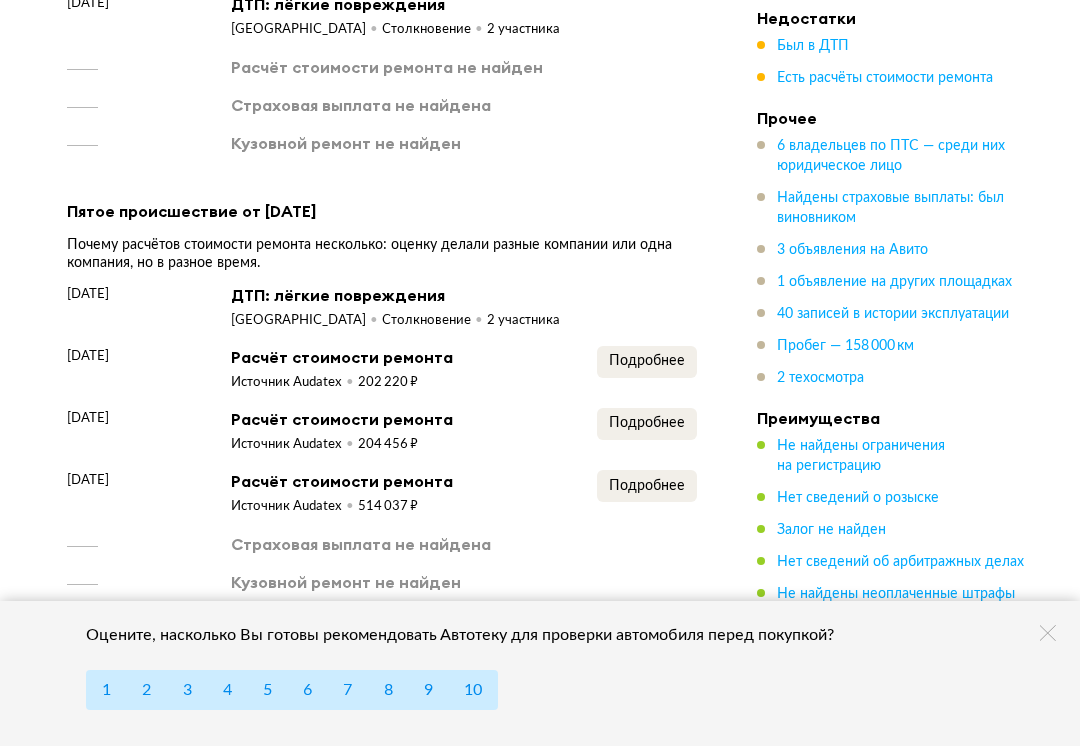 click on "Подробнее" at bounding box center (647, 361) 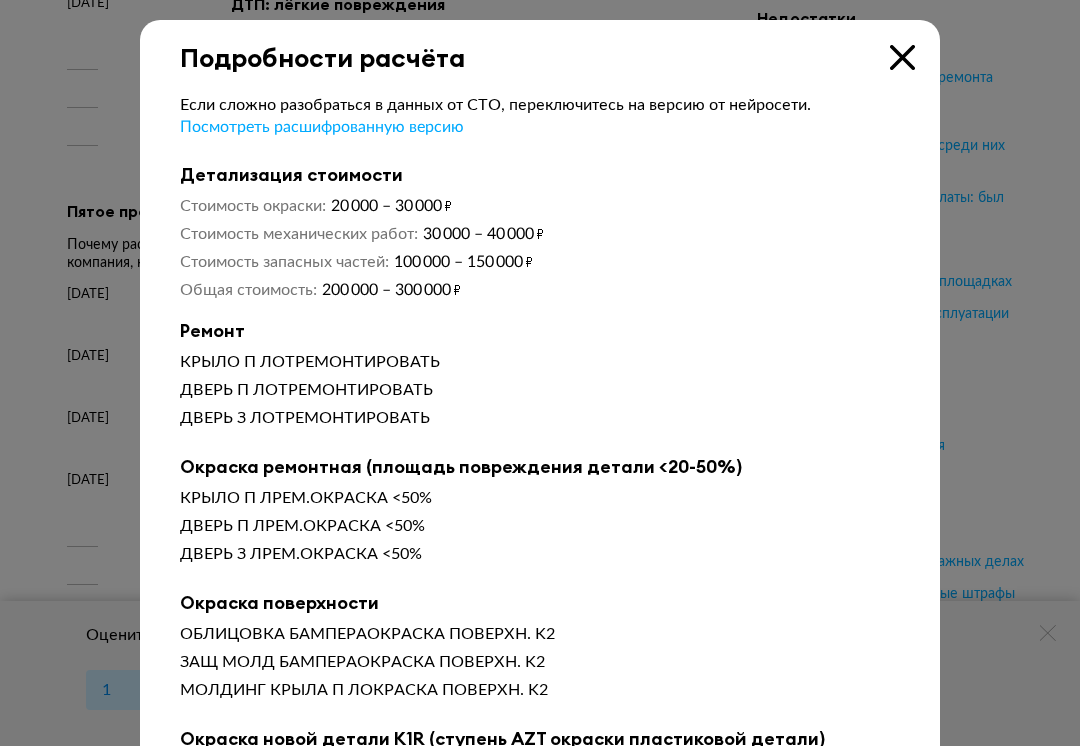 click at bounding box center (902, 57) 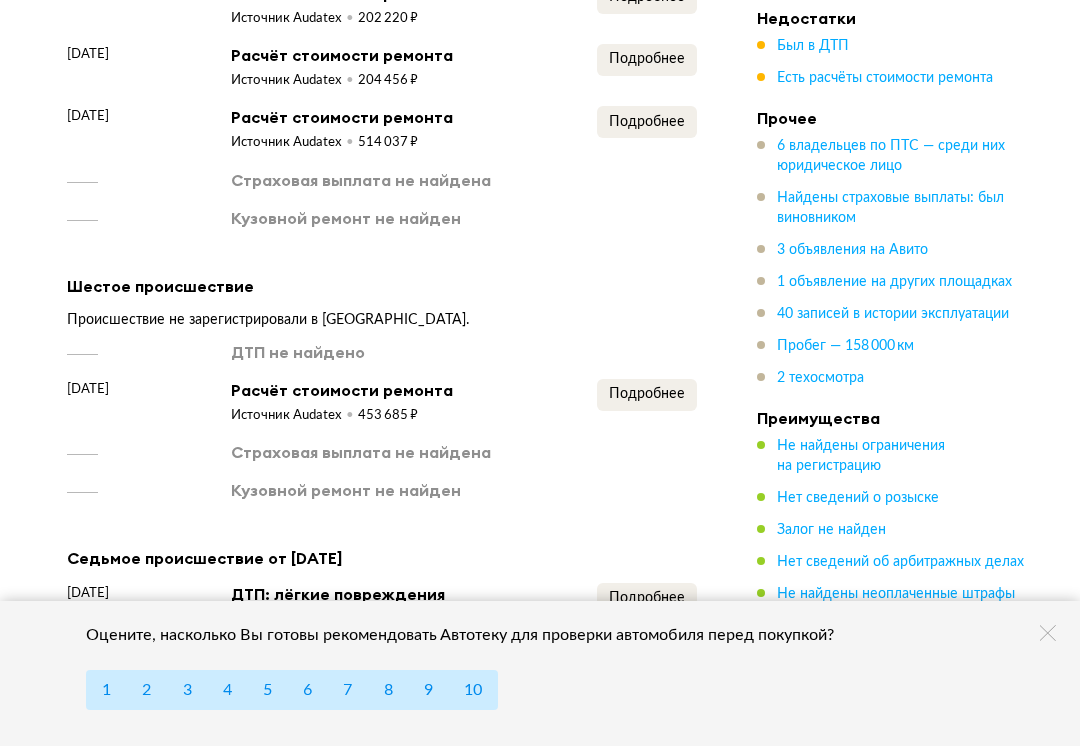 scroll, scrollTop: 5201, scrollLeft: 0, axis: vertical 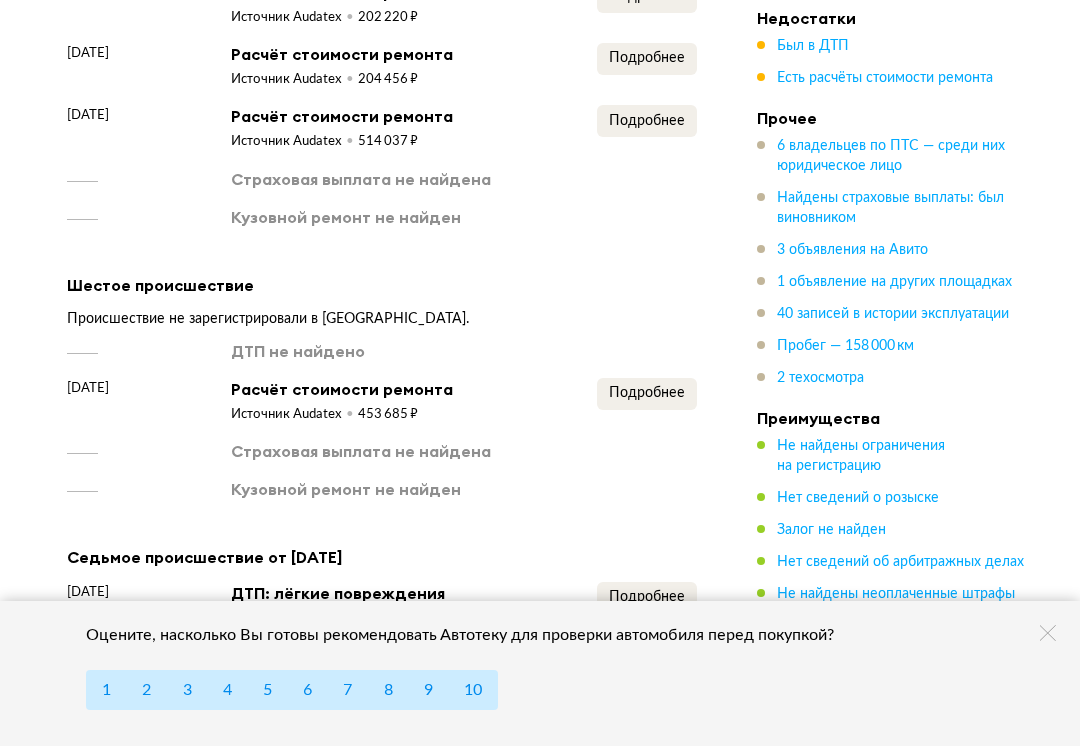 click on "Подробнее" at bounding box center [647, 393] 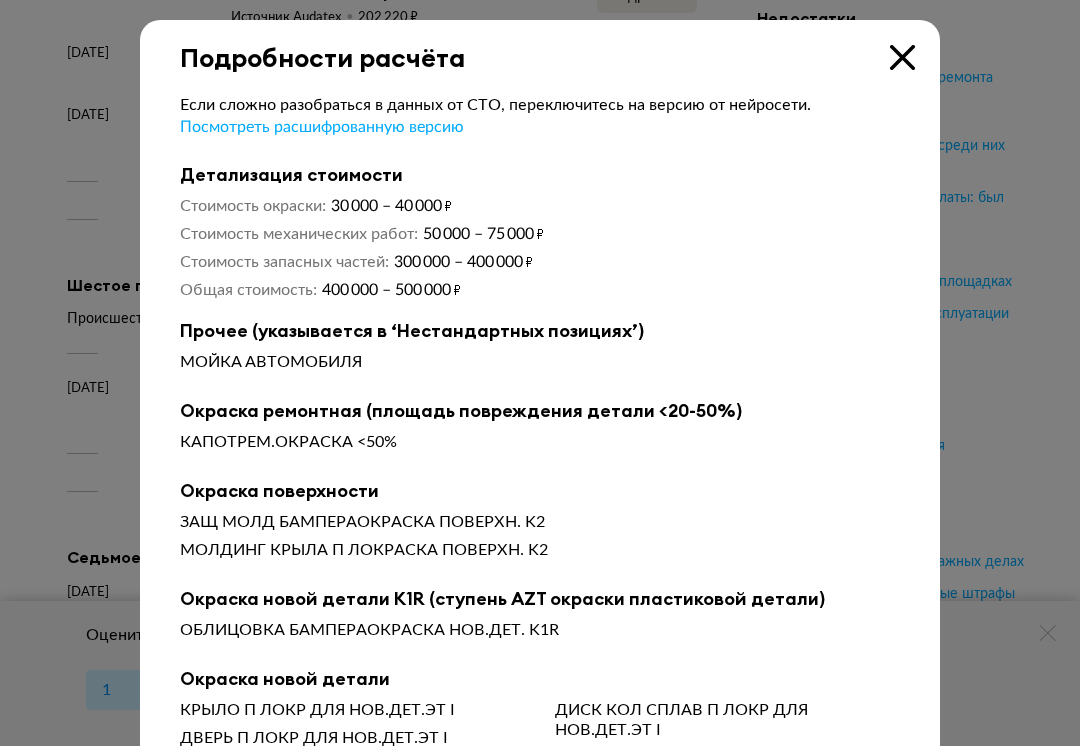 scroll, scrollTop: 0, scrollLeft: 0, axis: both 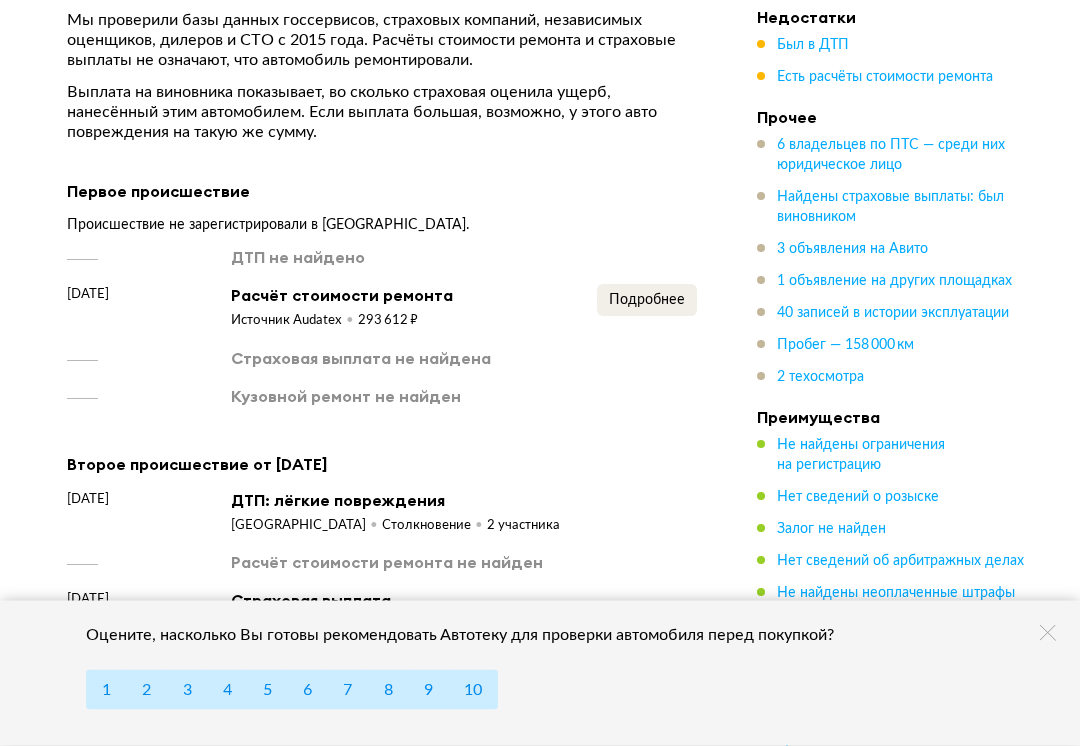 click on "Подробнее" at bounding box center [647, 301] 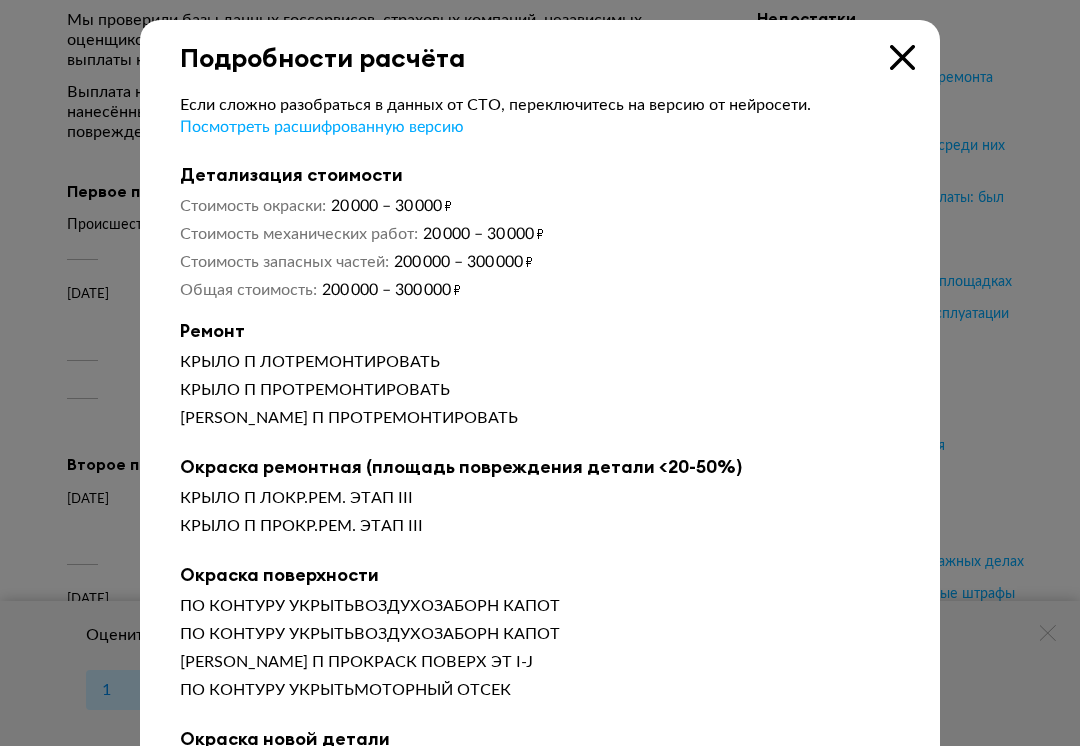 scroll, scrollTop: 0, scrollLeft: 0, axis: both 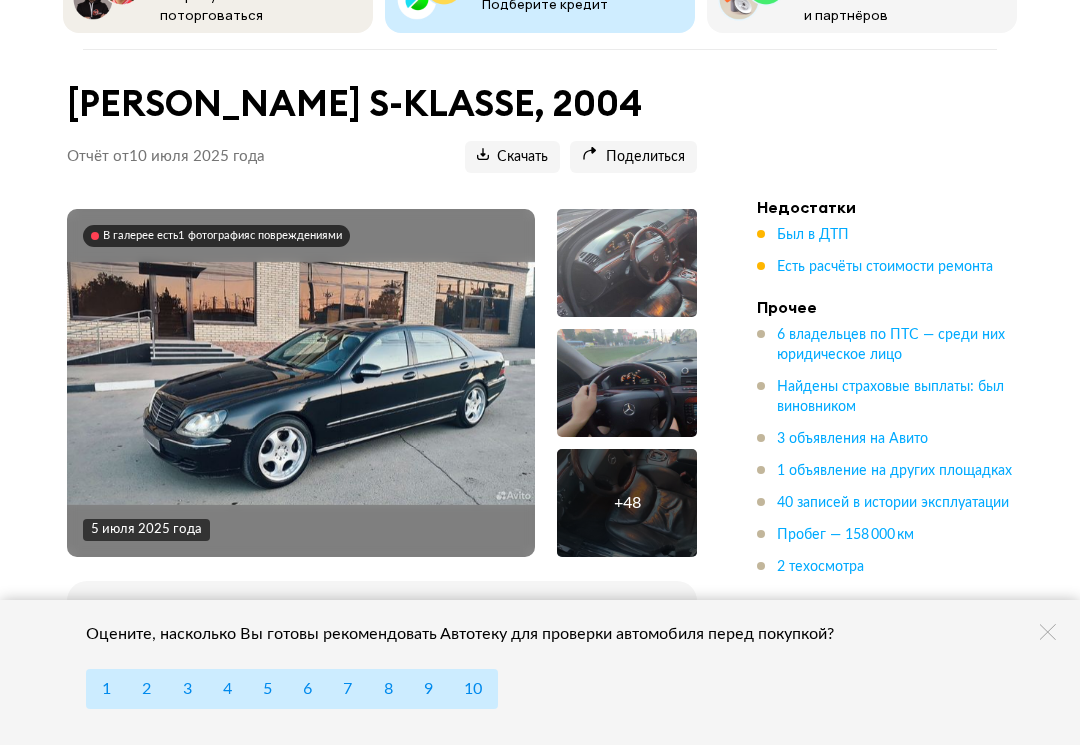 click on "1 объявление на других площадках" at bounding box center (894, 472) 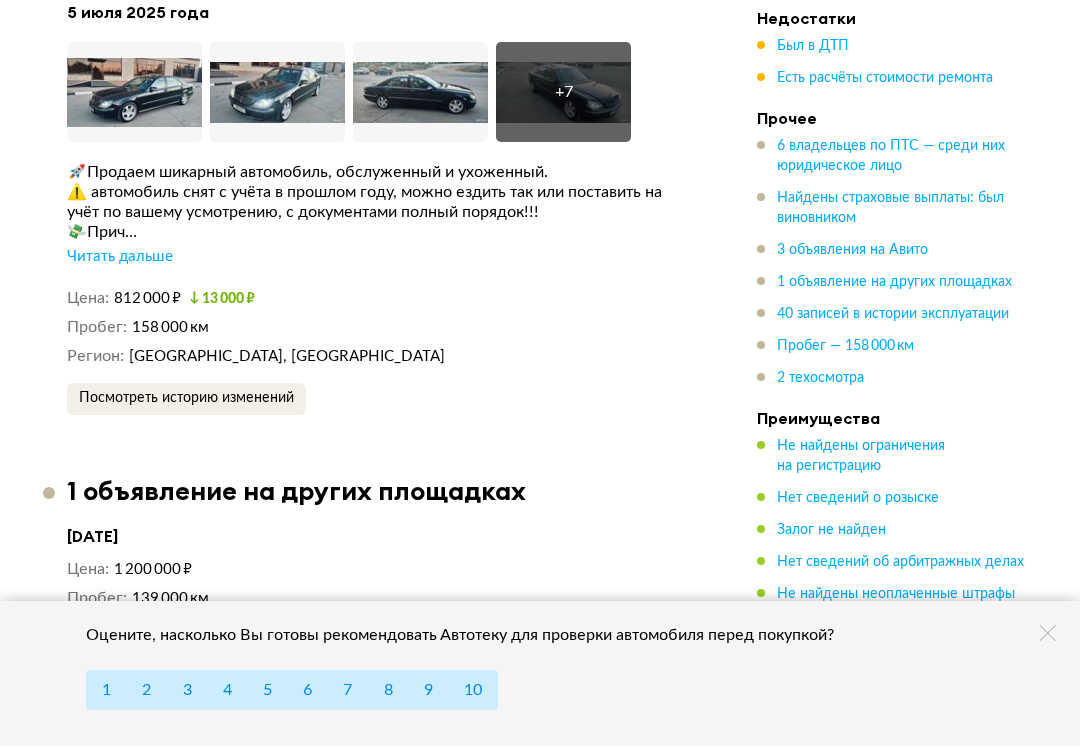 scroll, scrollTop: 7980, scrollLeft: 0, axis: vertical 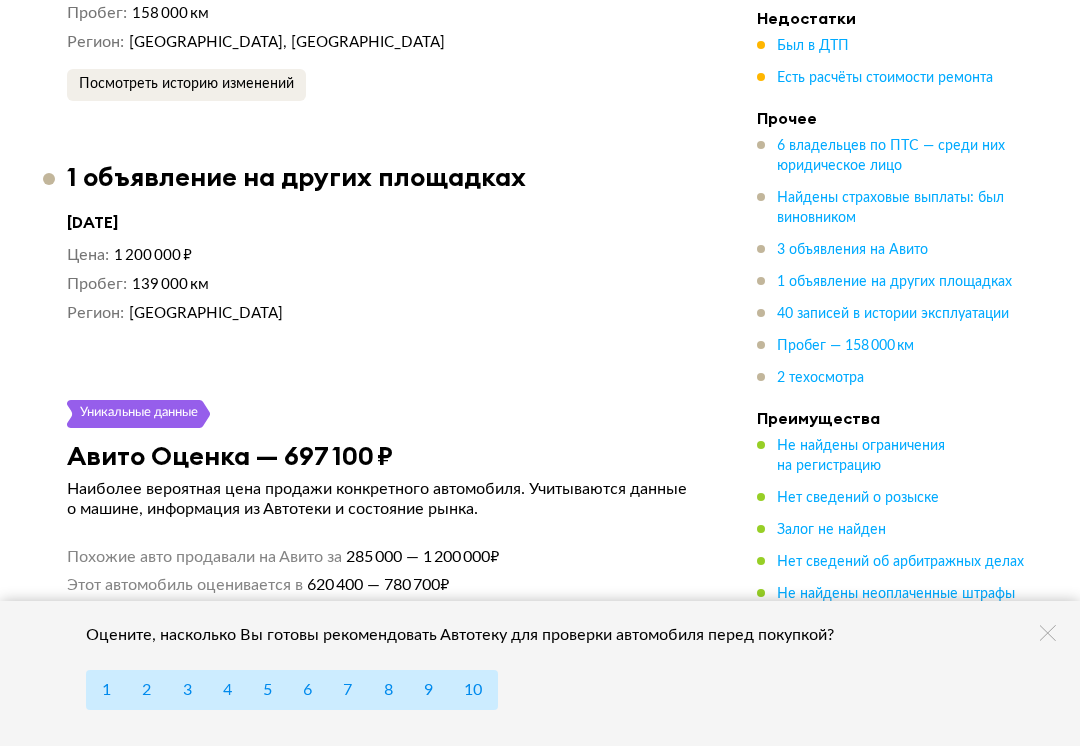 click on "3 объявления на Авито" at bounding box center [852, 250] 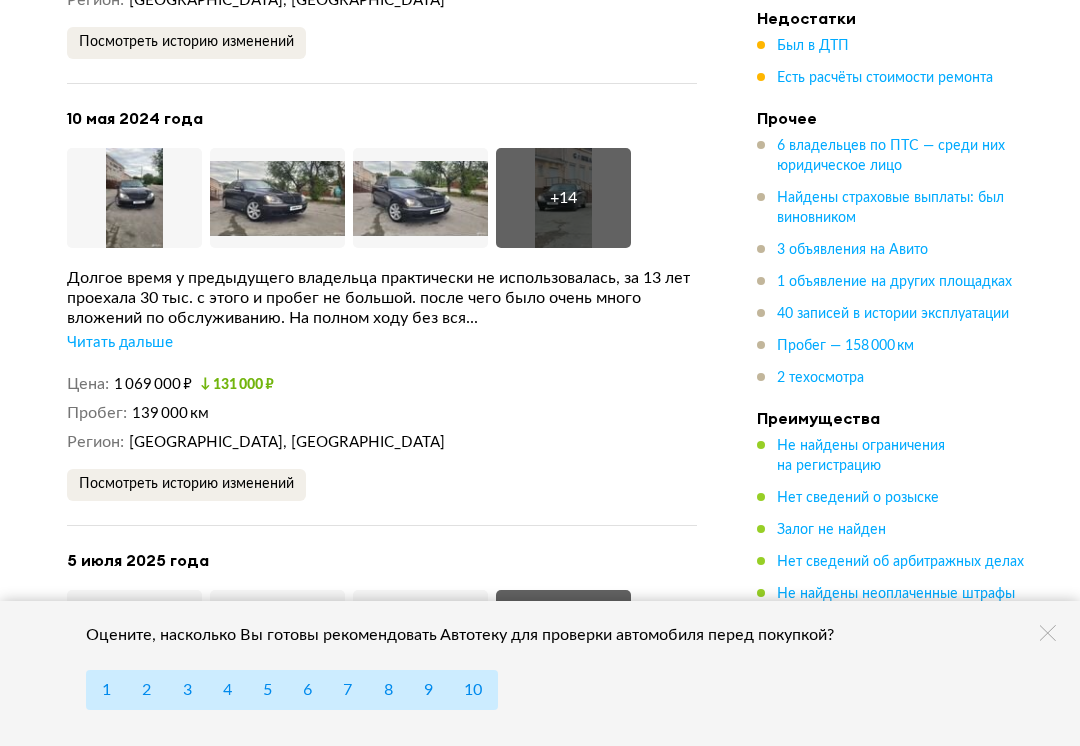 scroll, scrollTop: 7117, scrollLeft: 0, axis: vertical 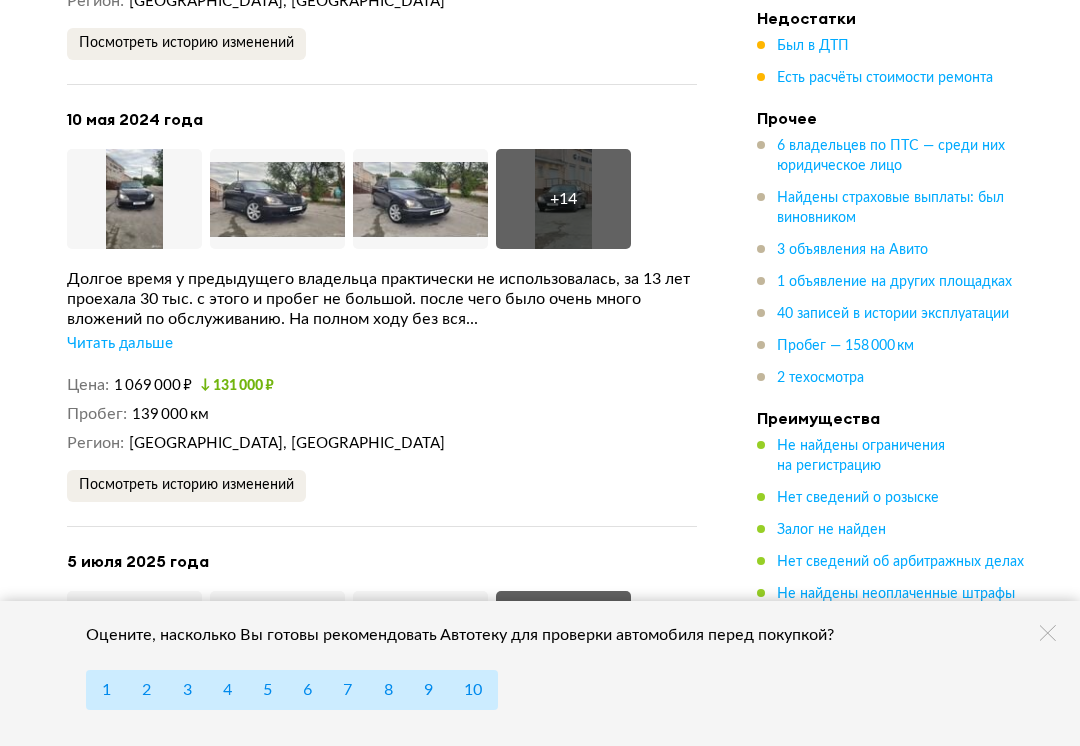click on "Читать дальше" at bounding box center (120, 344) 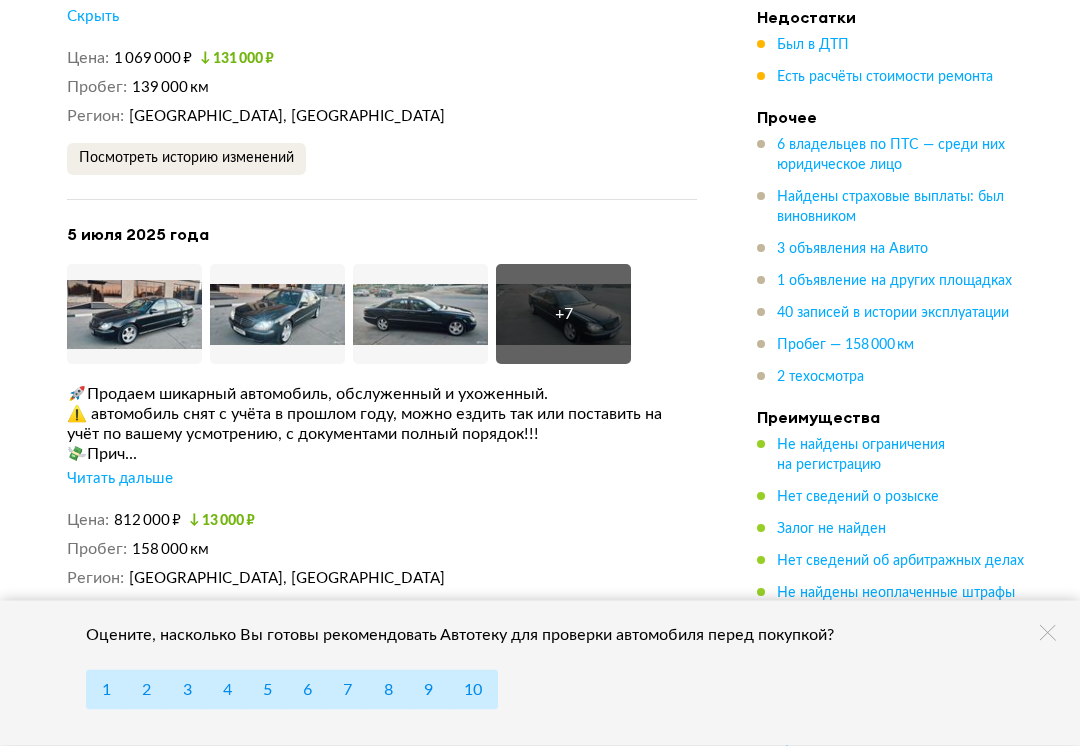 scroll, scrollTop: 7469, scrollLeft: 0, axis: vertical 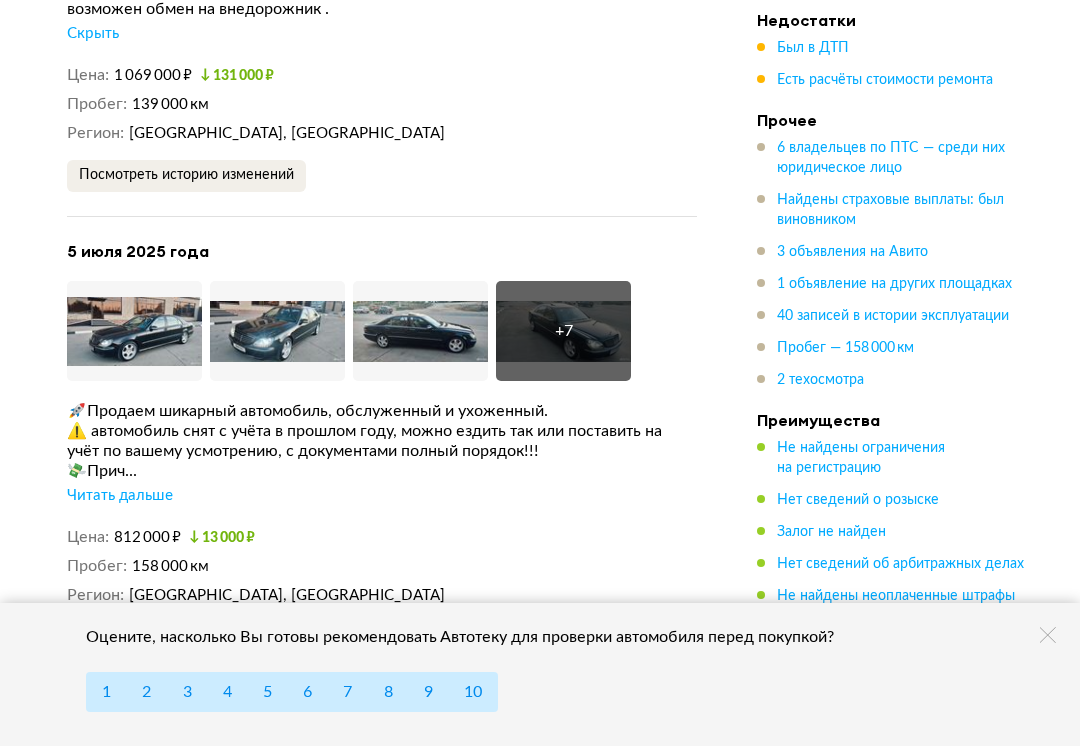 click on "Читать дальше" at bounding box center [120, 494] 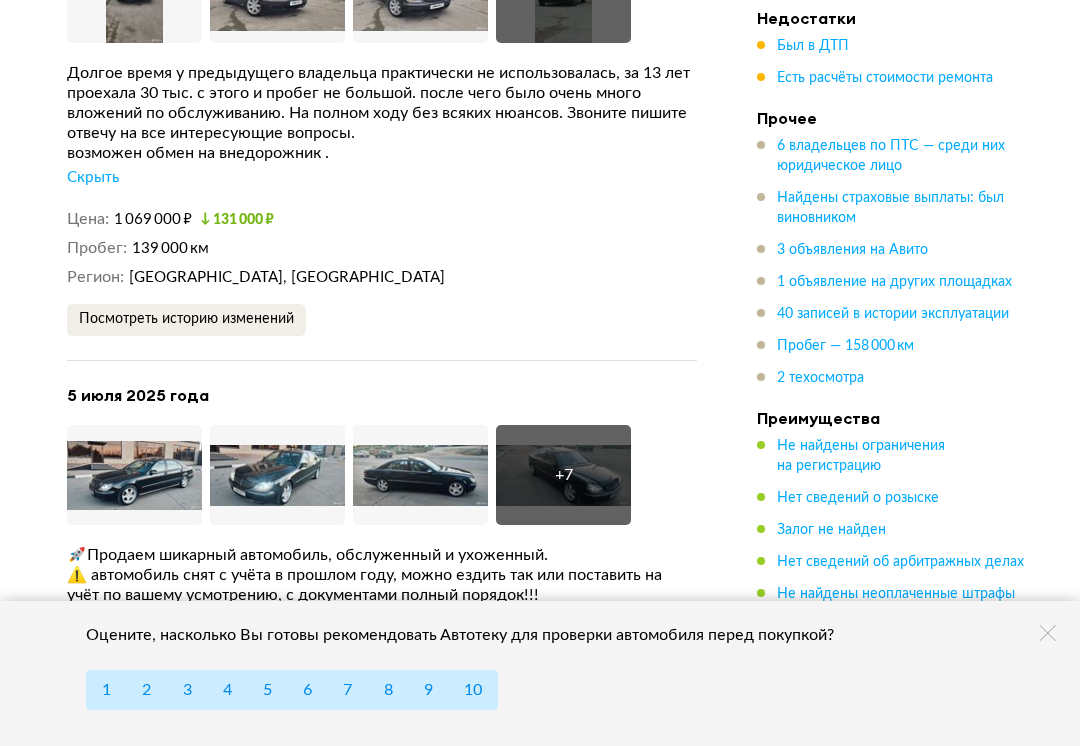 scroll, scrollTop: 7316, scrollLeft: 0, axis: vertical 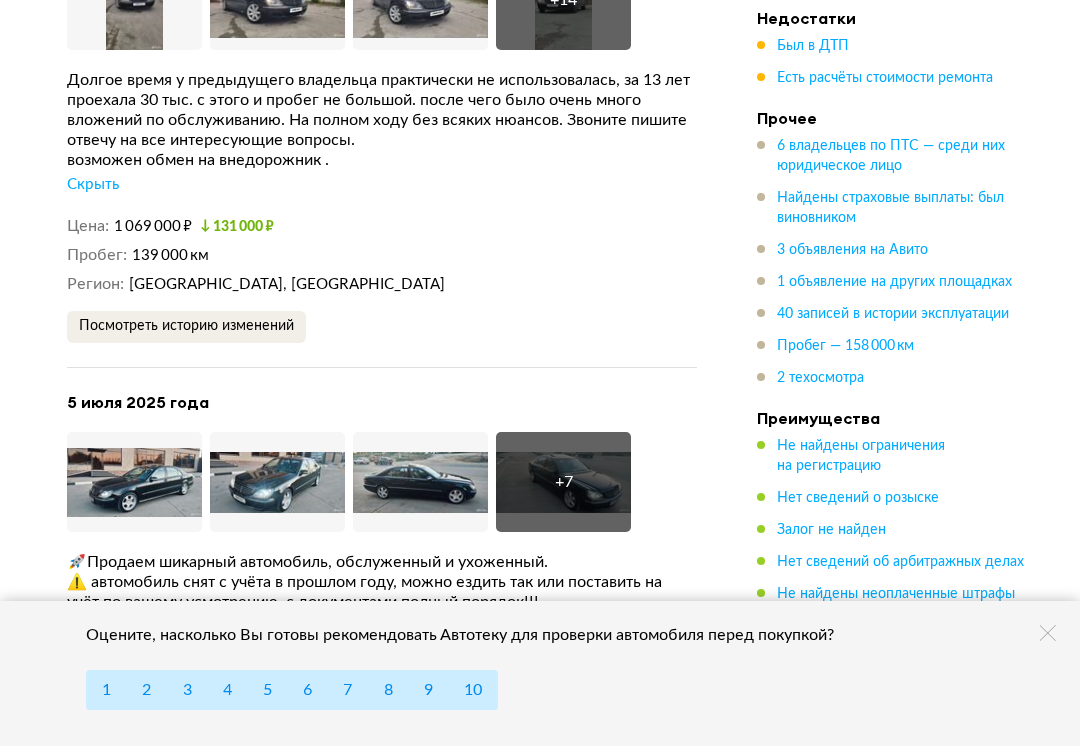 click on "+ 7" at bounding box center (564, 482) 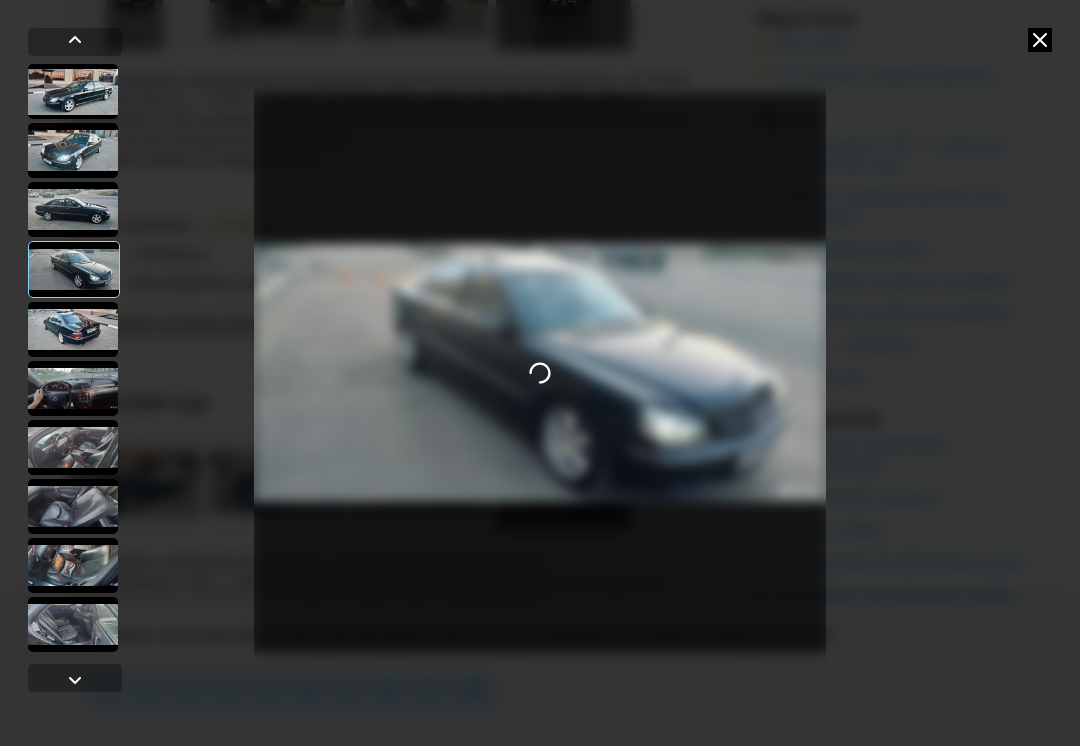 click at bounding box center (1040, 40) 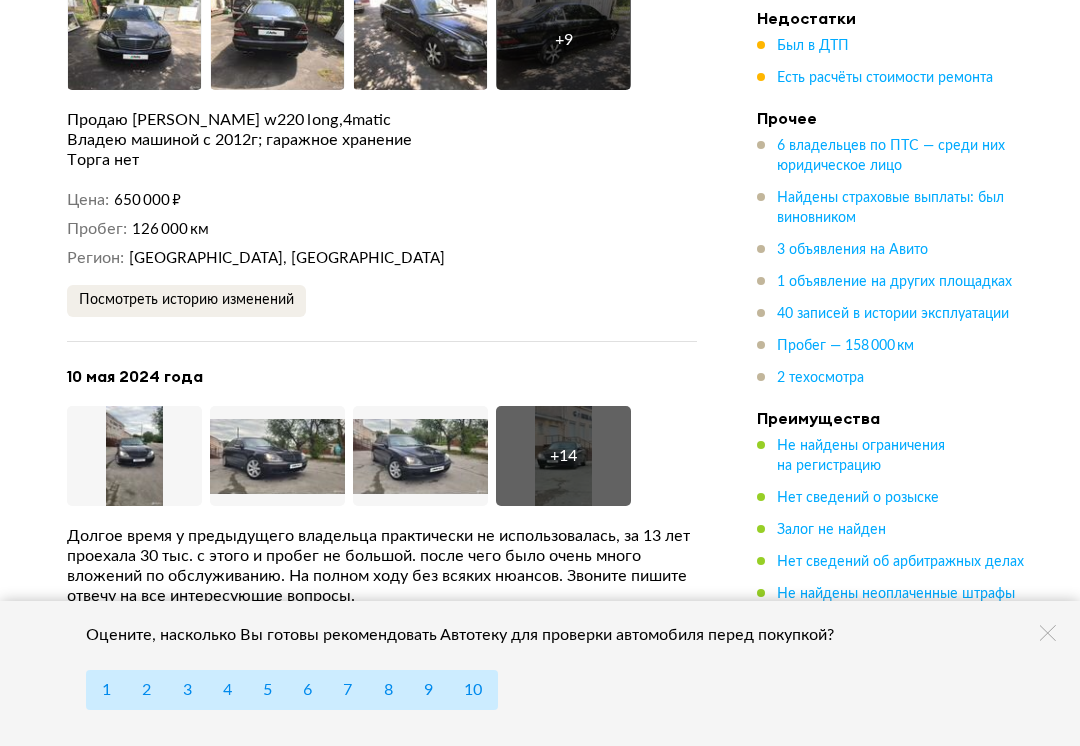scroll, scrollTop: 6859, scrollLeft: 0, axis: vertical 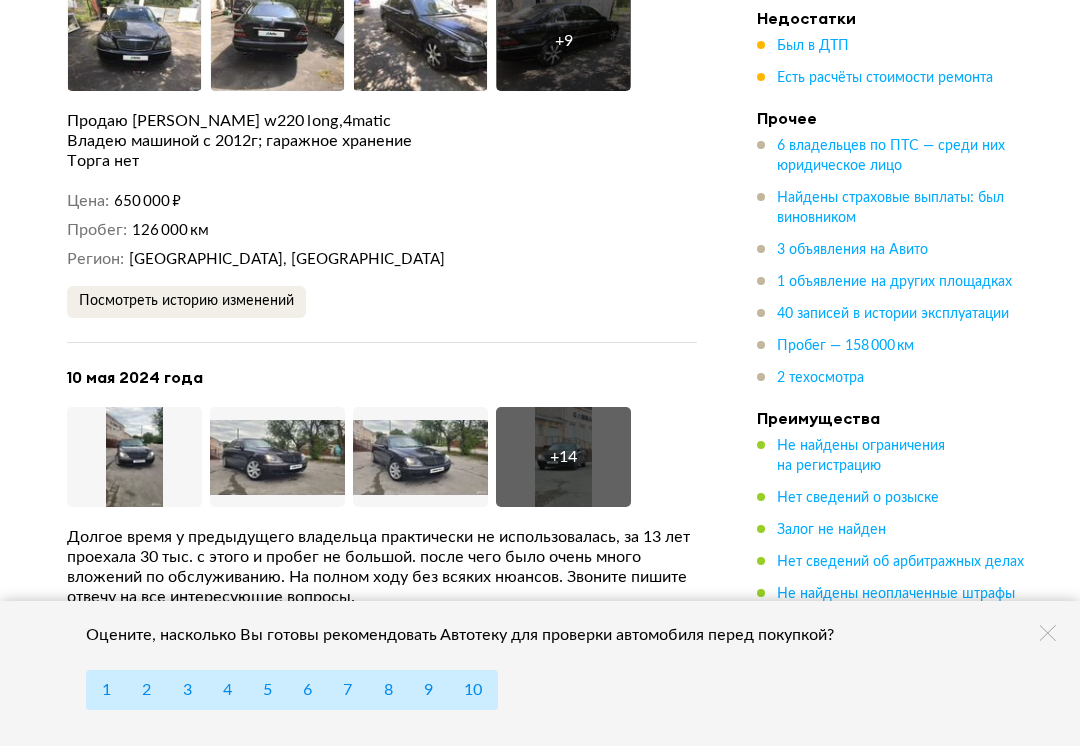 click on "+ 14" at bounding box center [563, 457] 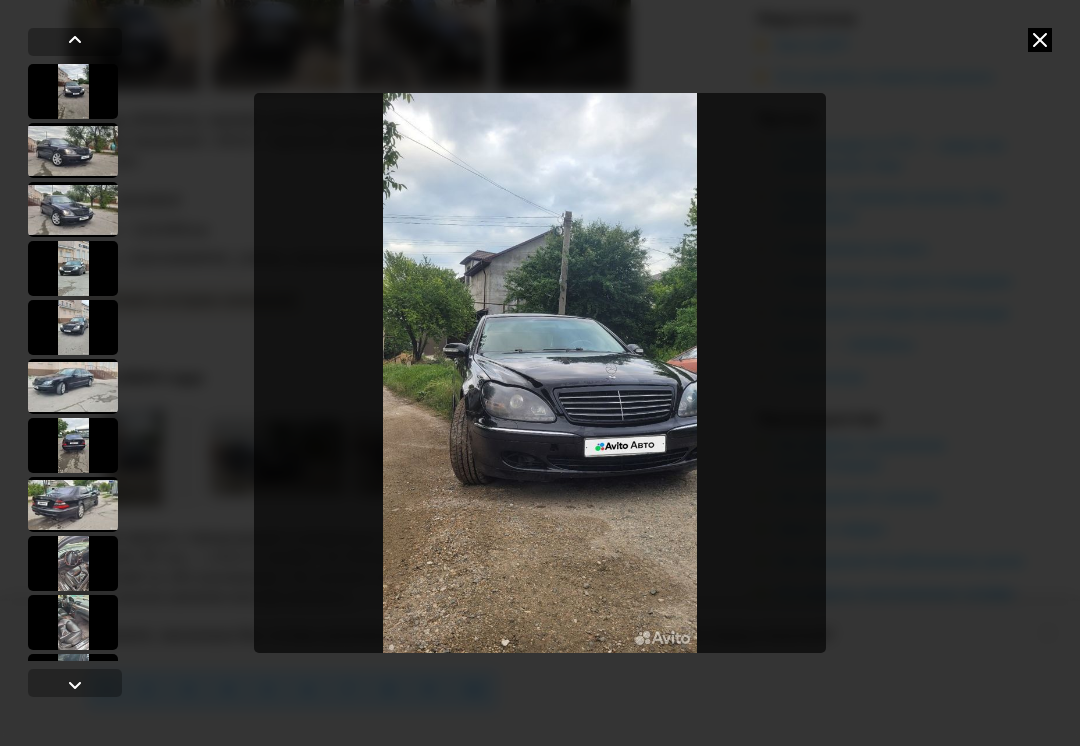 click at bounding box center [1040, 40] 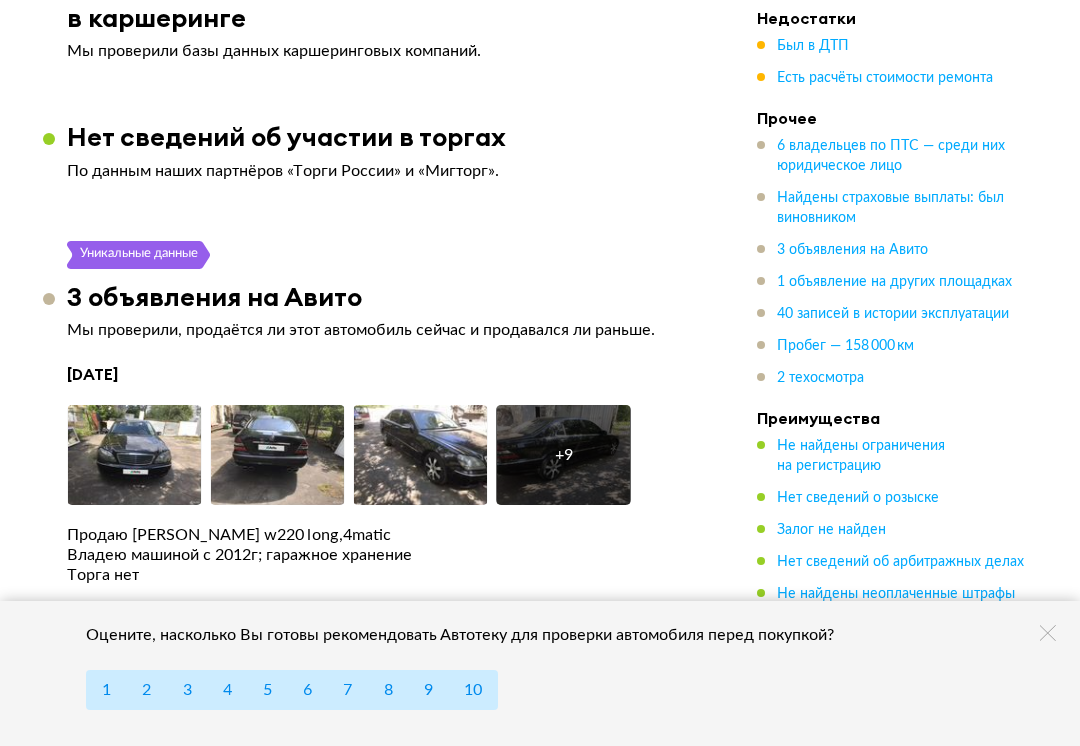 scroll, scrollTop: 6449, scrollLeft: 0, axis: vertical 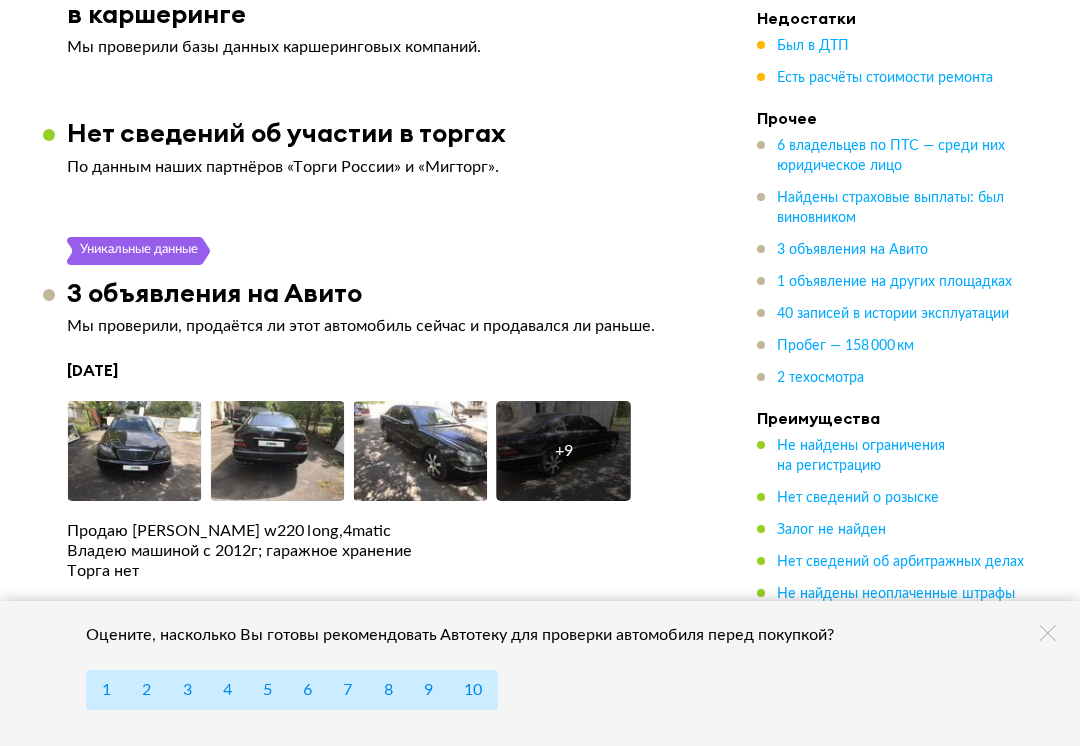 click on "Пробег —  158 000 км" at bounding box center [845, 346] 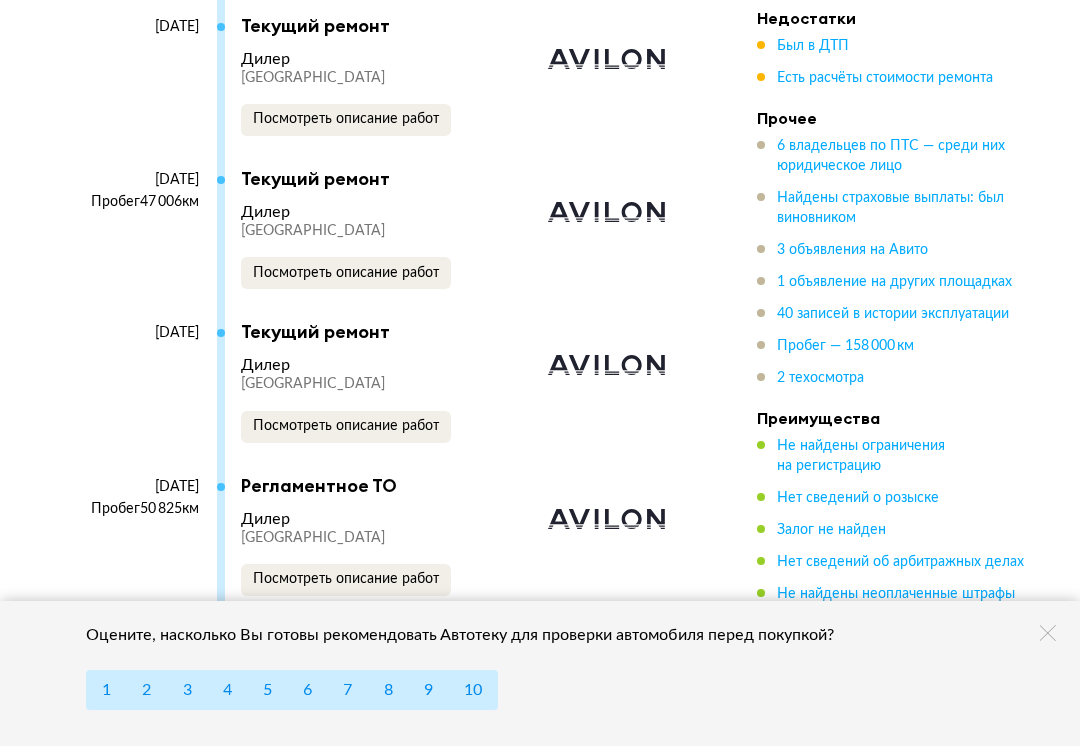 scroll, scrollTop: 9796, scrollLeft: 0, axis: vertical 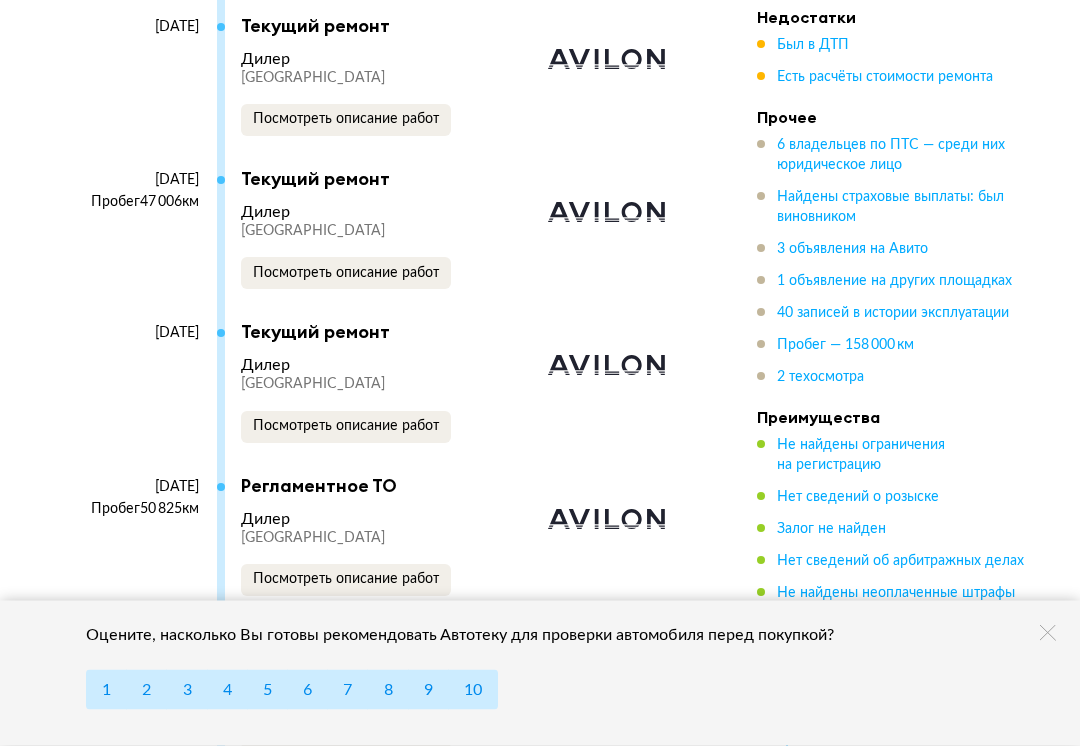 click on "Посмотреть описание работ" at bounding box center (346, 274) 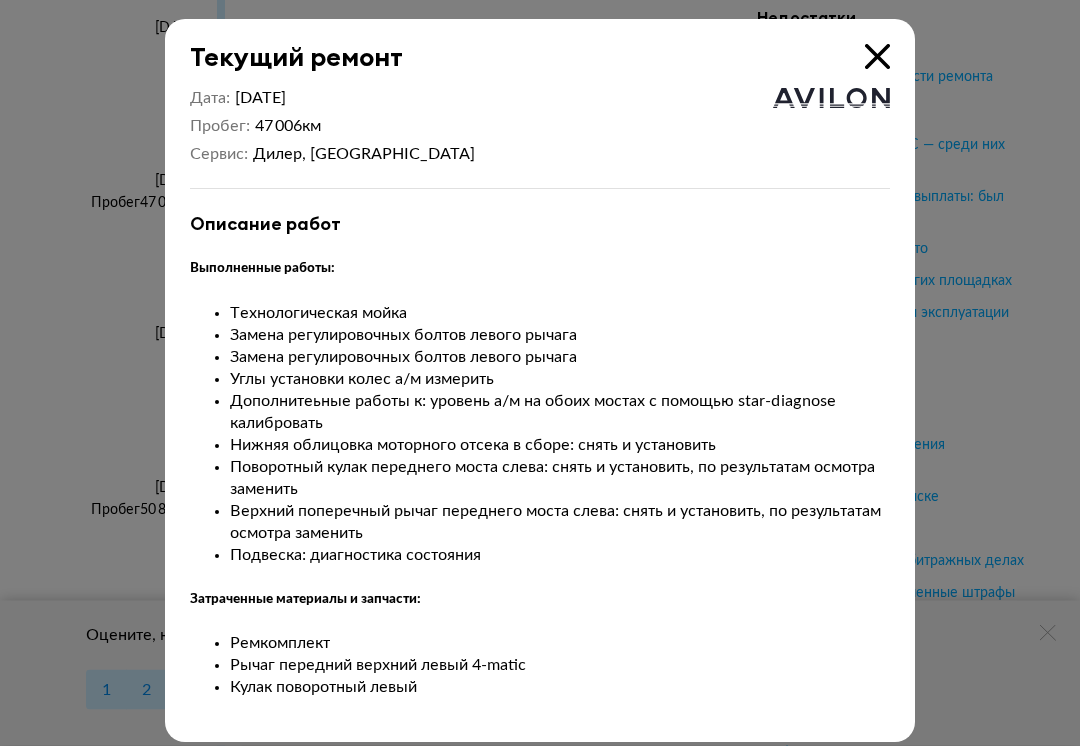 scroll, scrollTop: 9797, scrollLeft: 0, axis: vertical 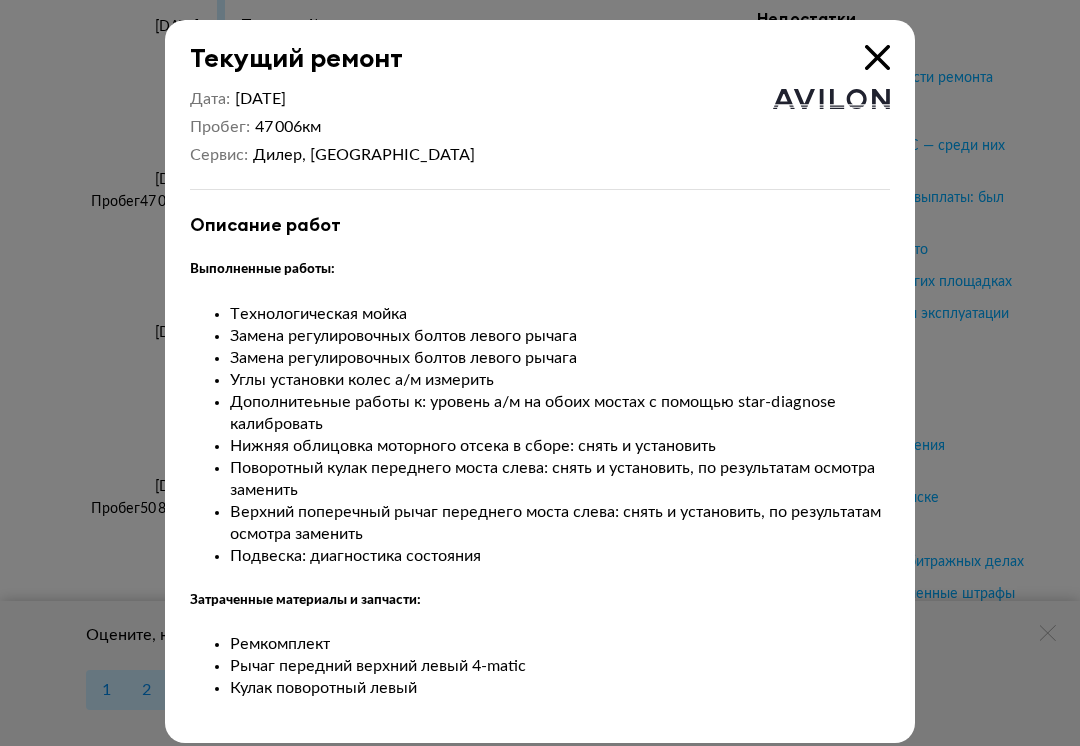 click at bounding box center (877, 57) 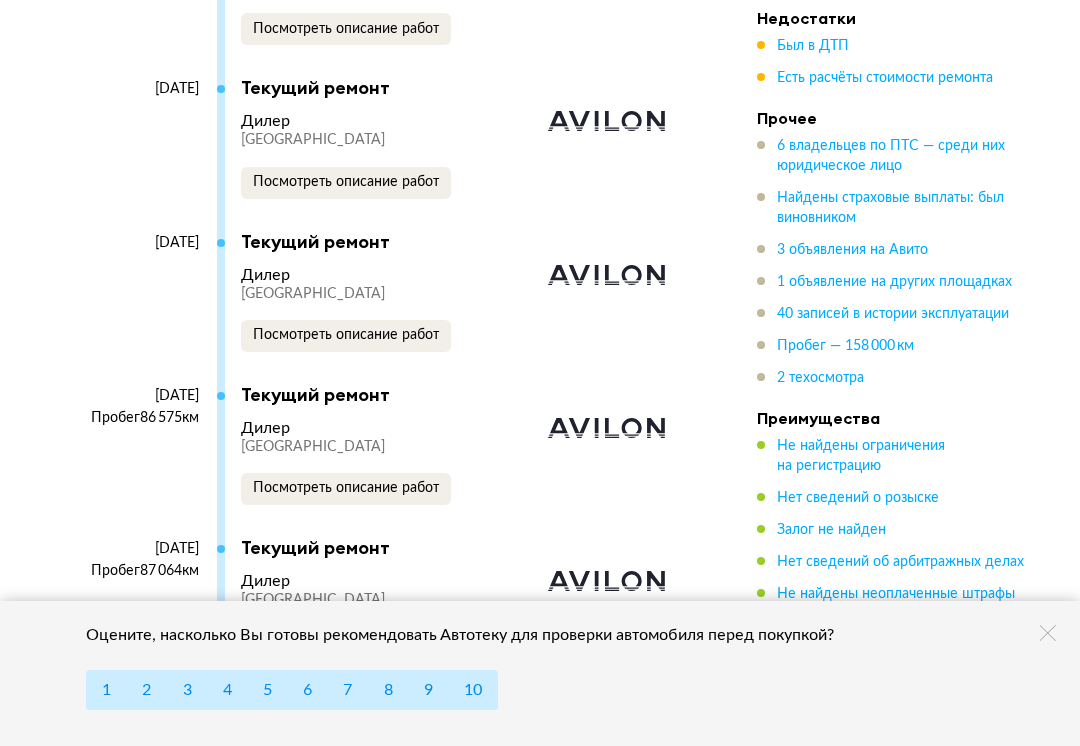 scroll, scrollTop: 10652, scrollLeft: 0, axis: vertical 